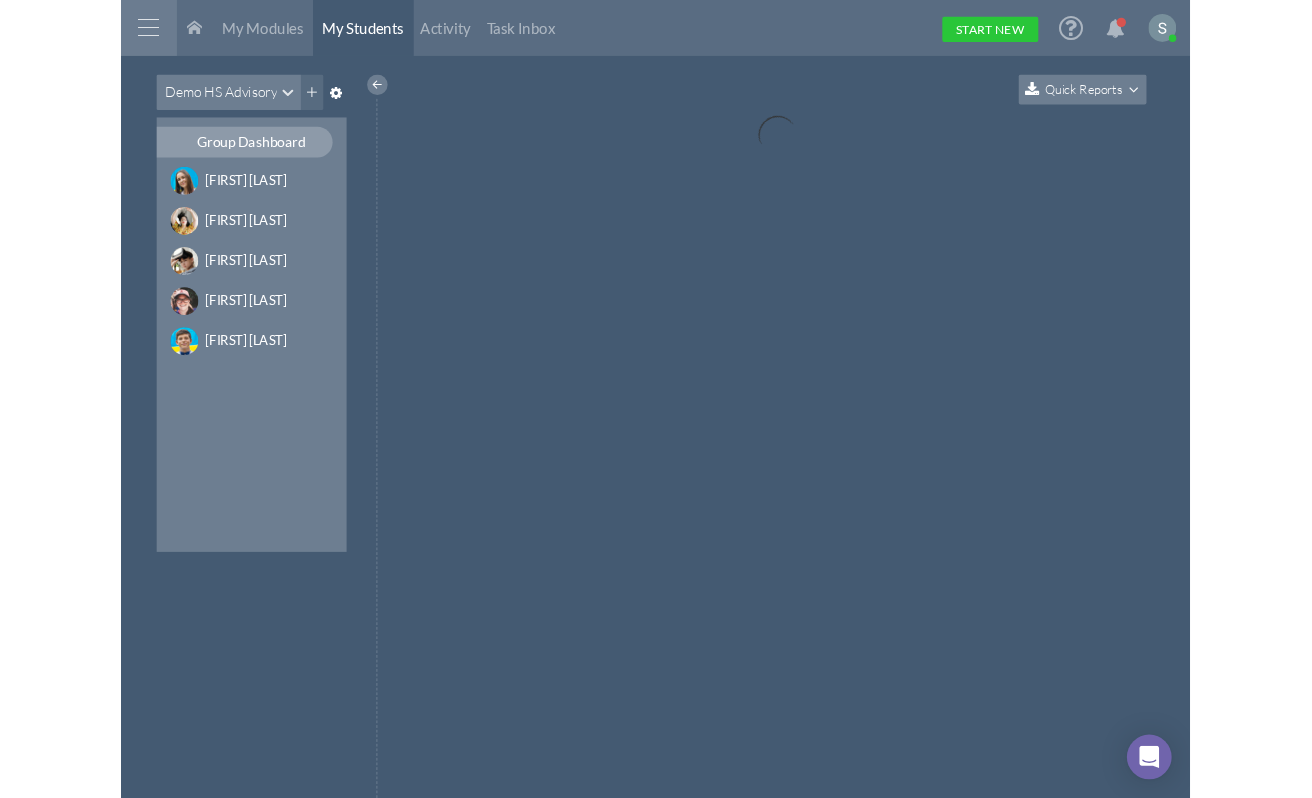 scroll, scrollTop: 0, scrollLeft: 0, axis: both 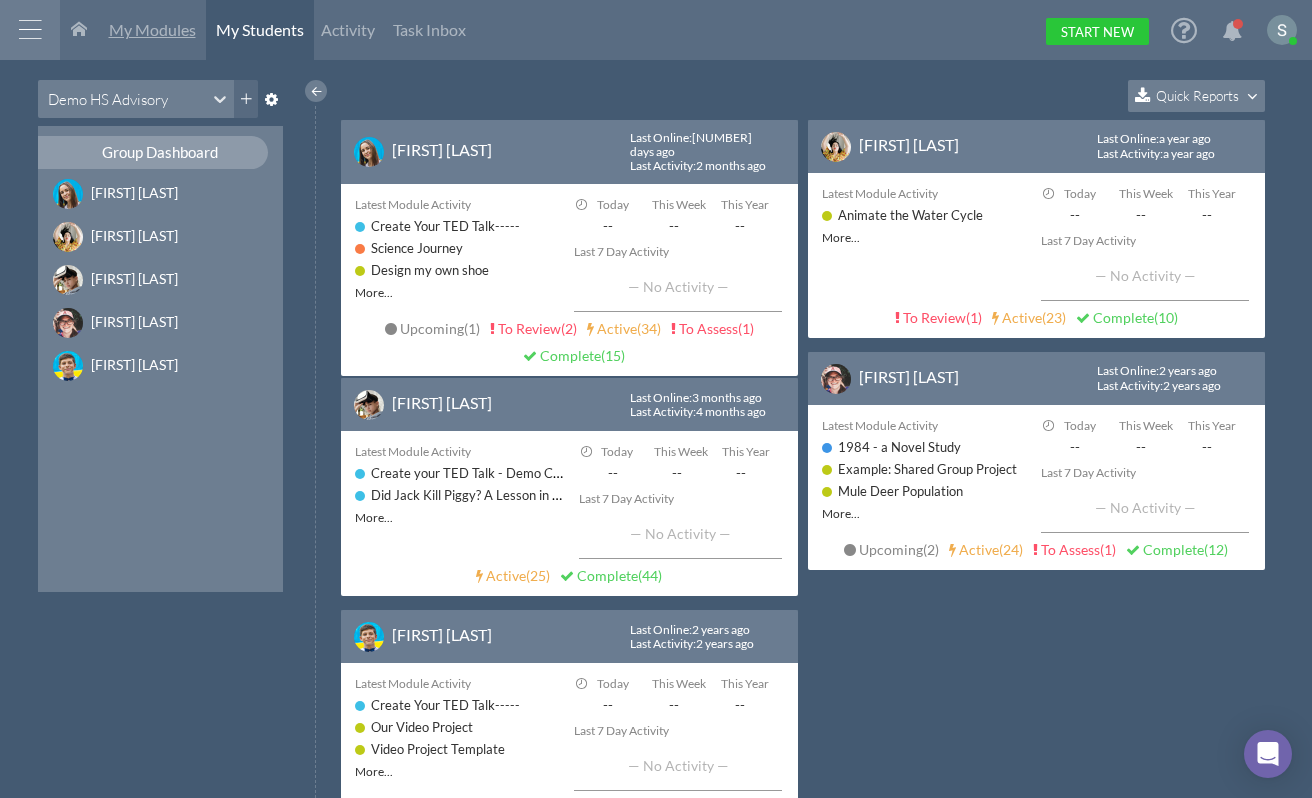 click on "My Modules" at bounding box center (152, 29) 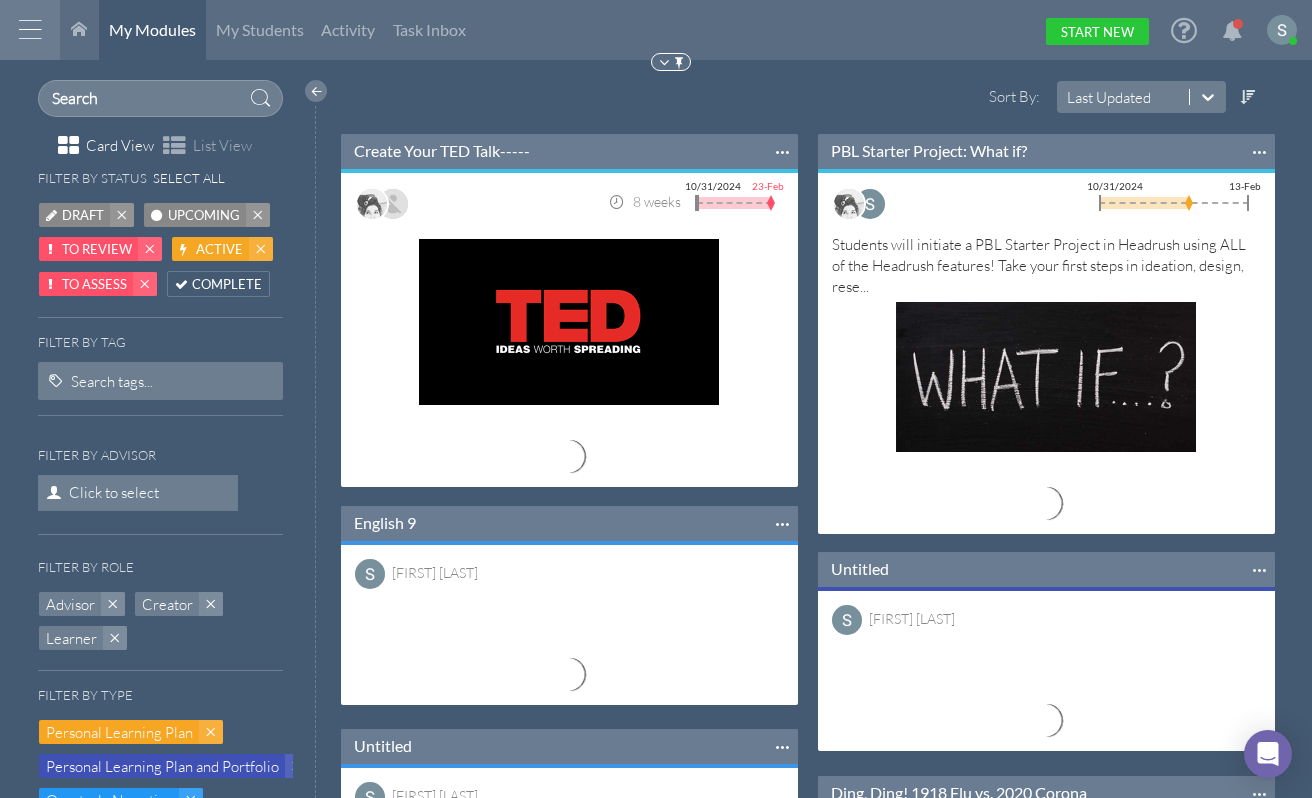 scroll, scrollTop: 11, scrollLeft: 10, axis: both 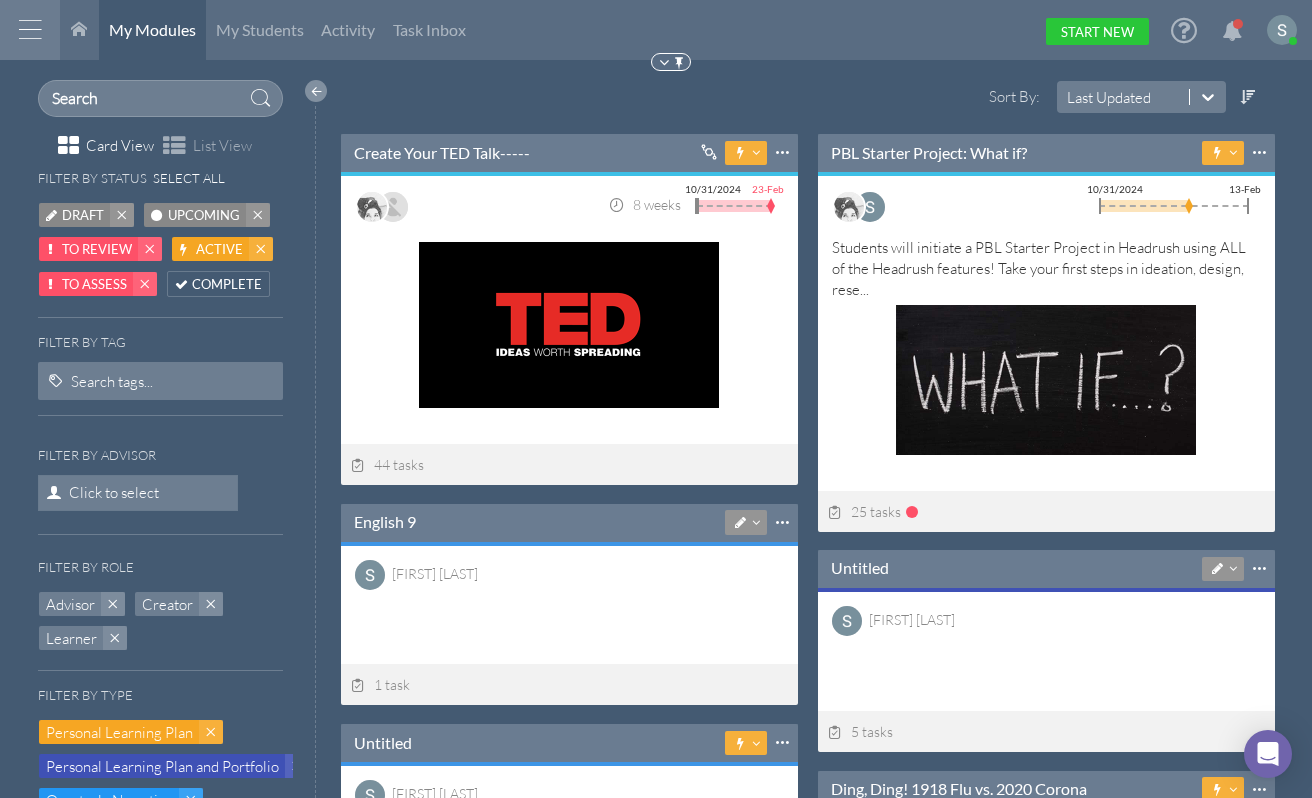 click at bounding box center [316, 91] 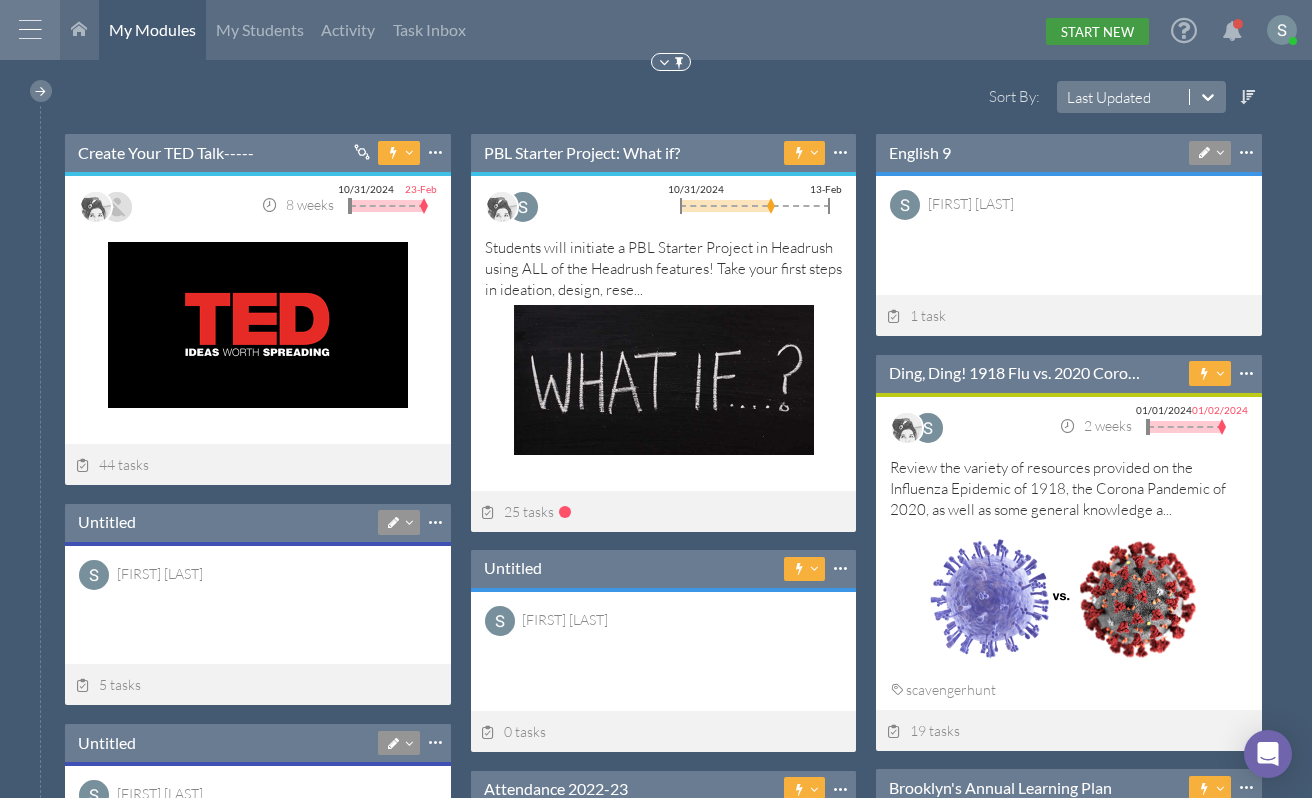 click on "Start New" at bounding box center [1097, 31] 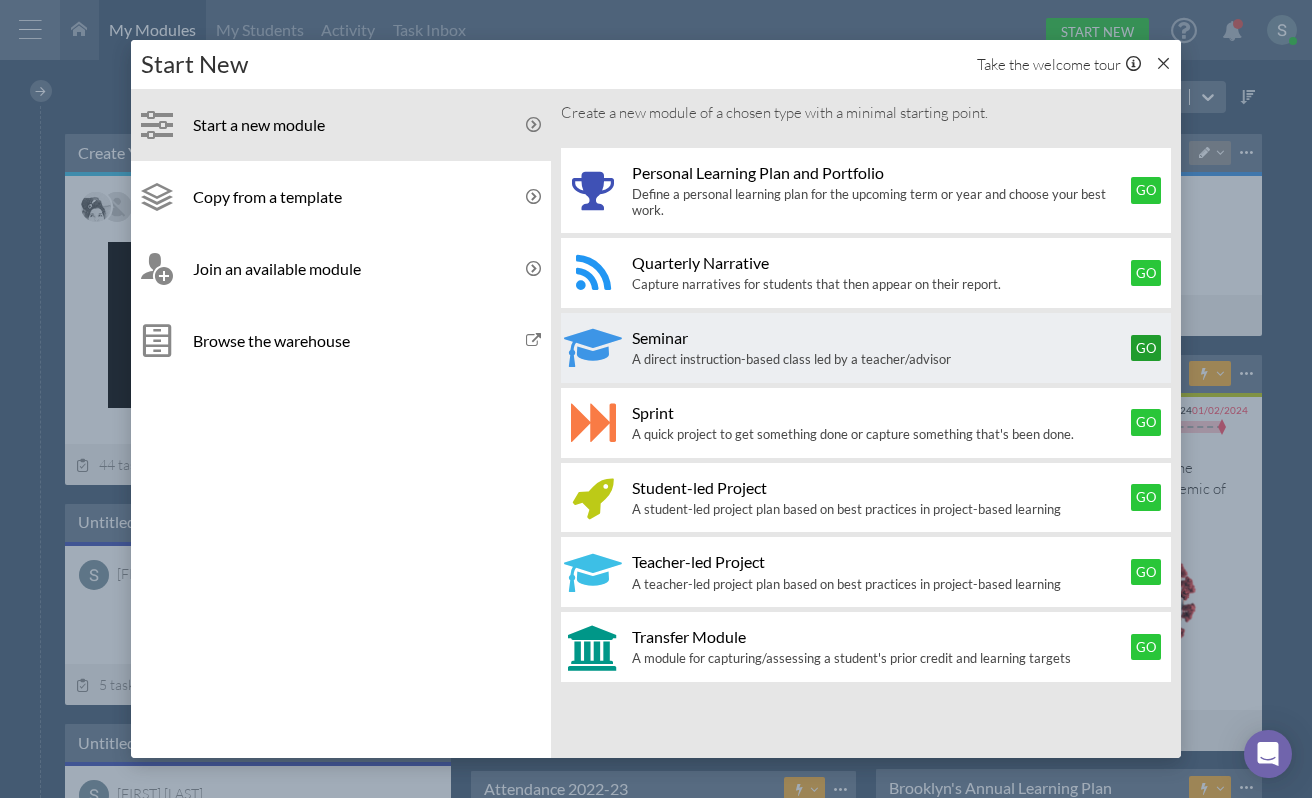 click on "Go" at bounding box center [1146, 348] 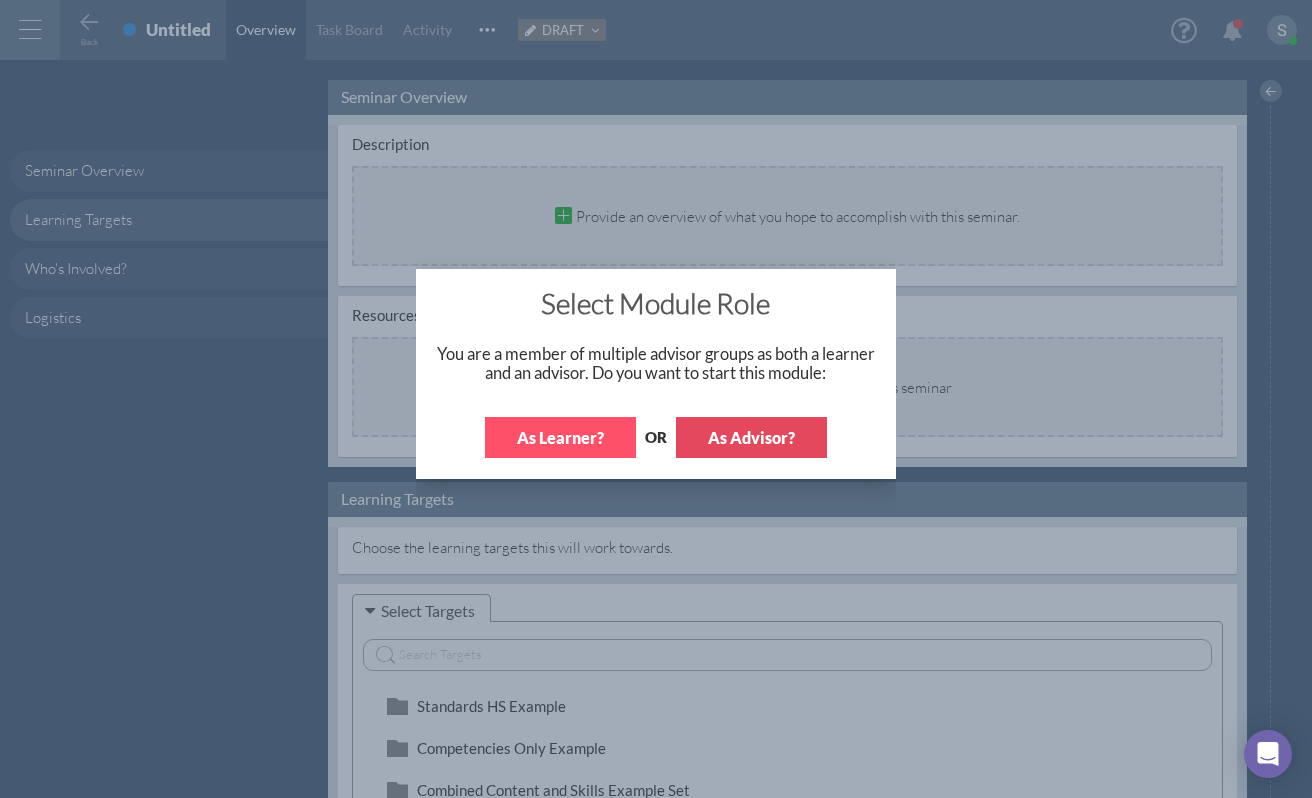 click on "As Advisor?" at bounding box center [751, 437] 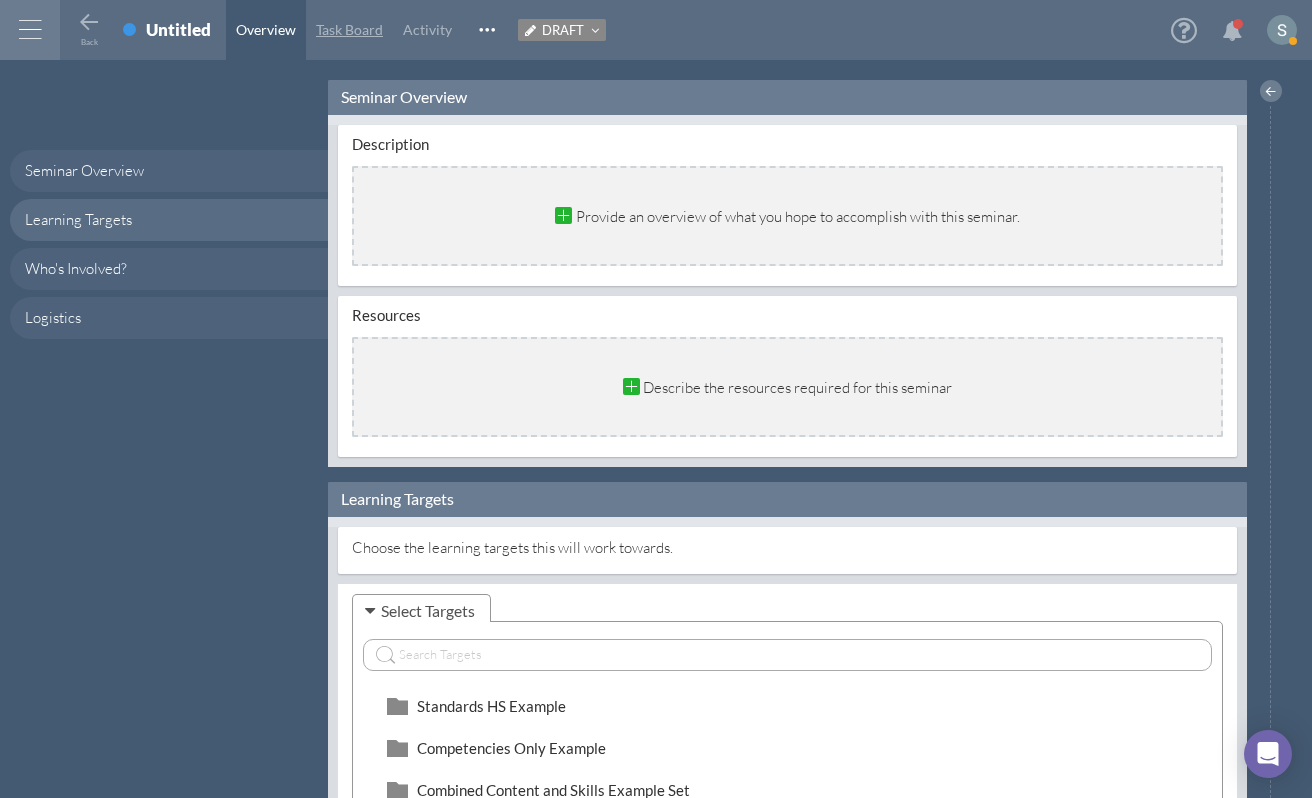click on "Task Board" at bounding box center (349, 29) 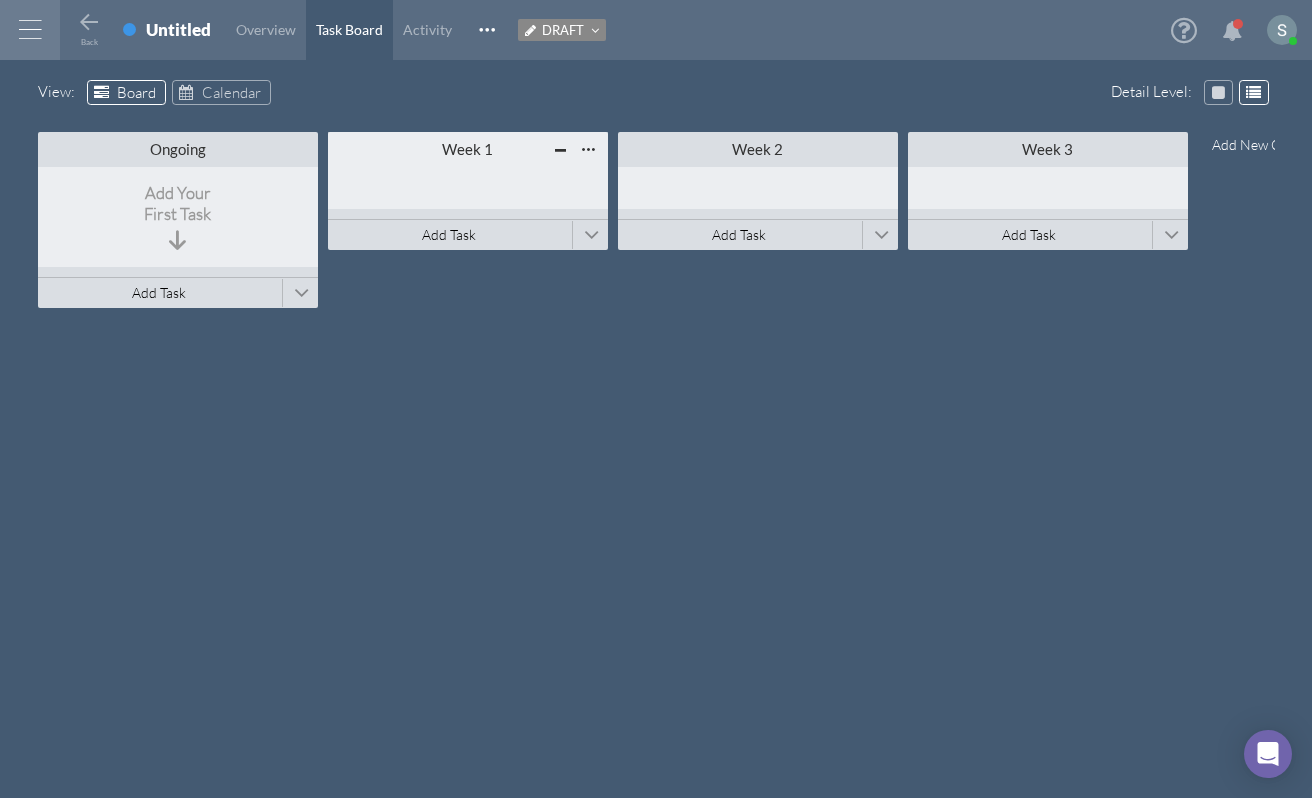 type 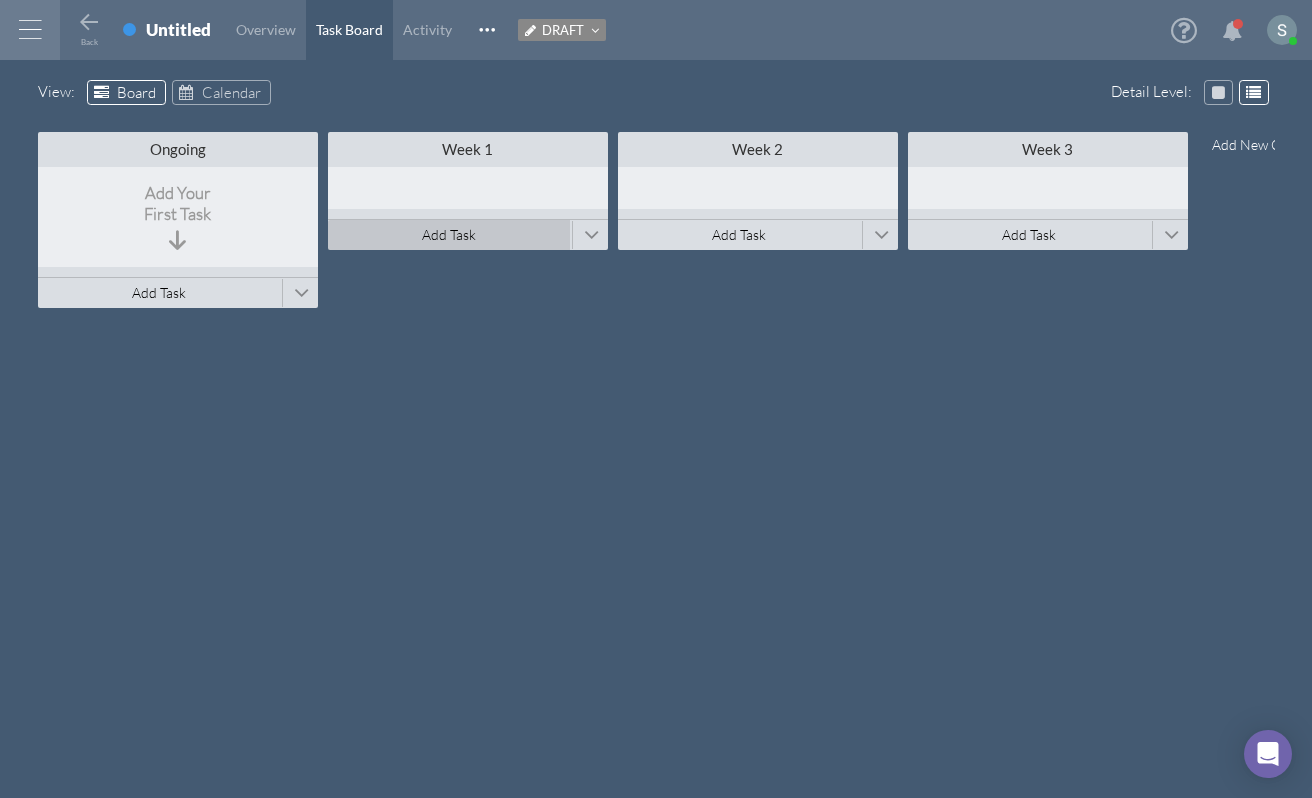 click on "Add Task" at bounding box center [449, 234] 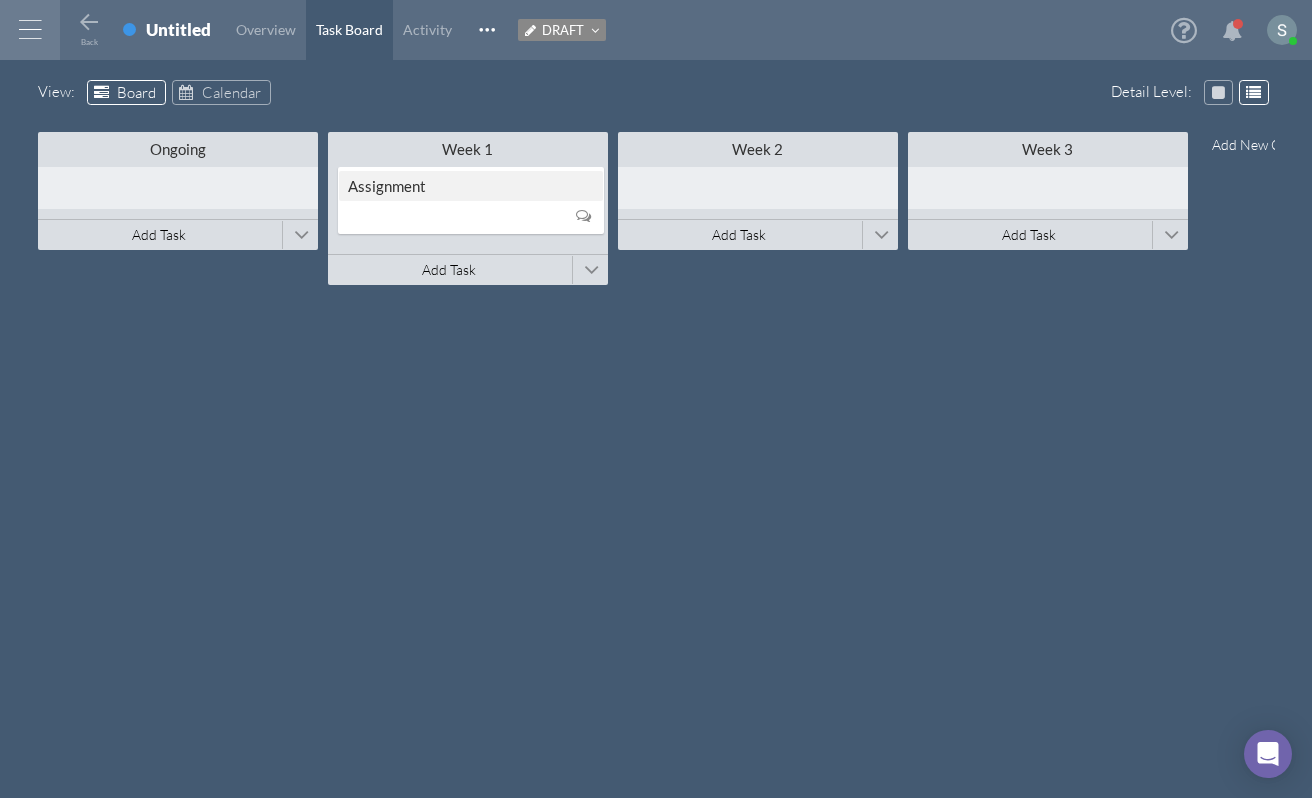 type on "Assignment" 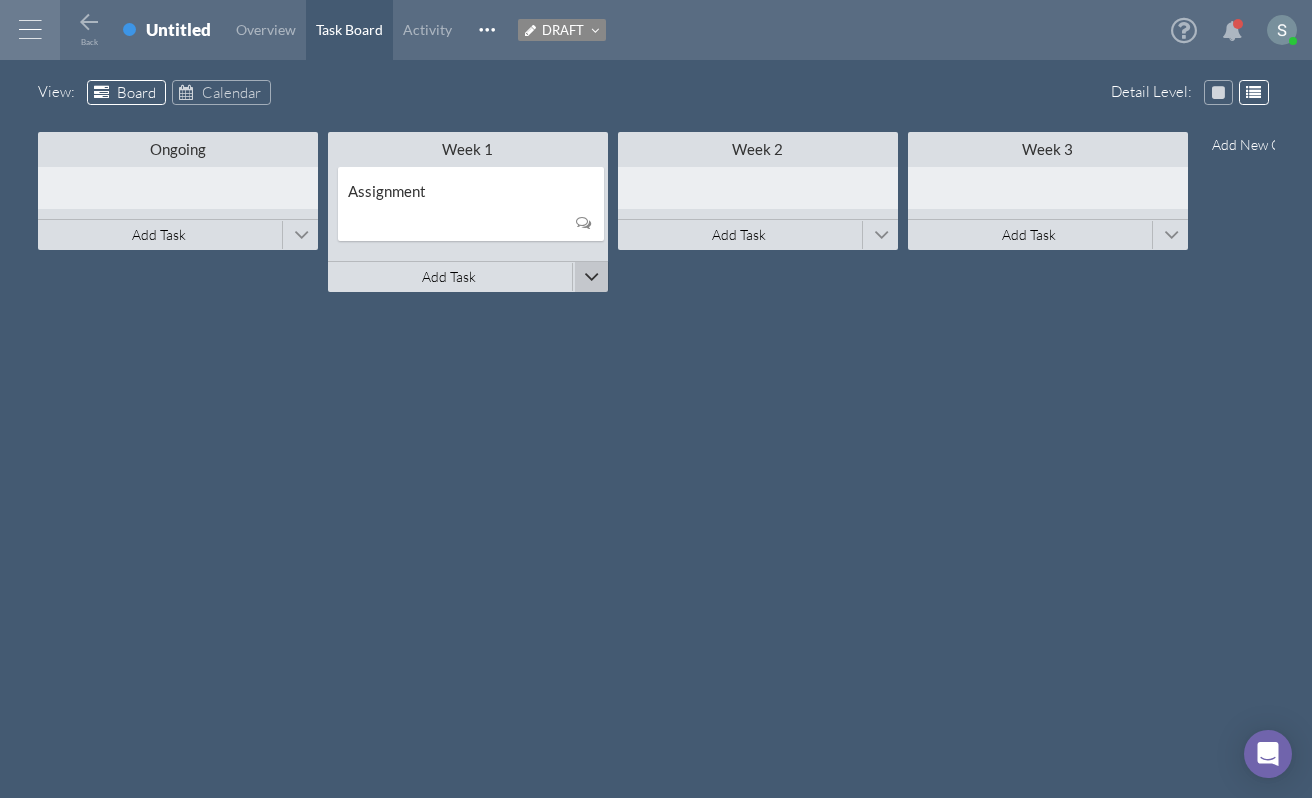 click at bounding box center (591, 277) 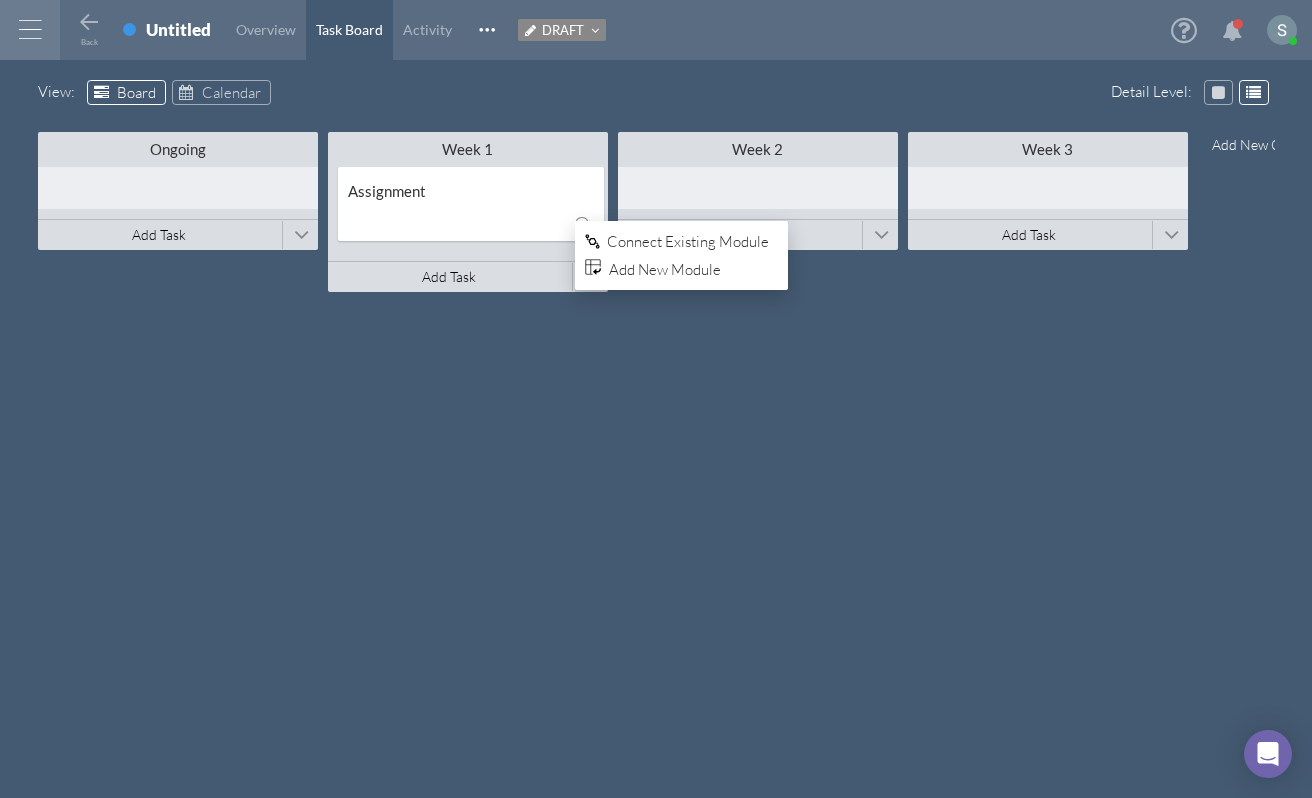 click on "Ongoing Minimize This Column All Others All Left All Right Make Invisible Add to Top Connect Existing Module Add New Module Add New to Left Add New to Right Copy Column To Left To Right To Other Module(s) To New Module Add Task Connect Existing Module Add New Module Week 1 Minimize This Column All Others All Left All Right Make Invisible Add to Top Connect Existing Module Add New Module Add New to Left Add New to Right Copy Column To Left To Right To Other Module(s) To New Module Add Task Connect Existing Module Add New Module Week 2 Minimize This Column All Others All Left All Right Make Invisible Add to Top Connect Existing Module Add New Module Add New to Left Add New to Right Copy Column To Left To Right To Other Module(s) To New Module Delete Add Task Connect Existing Module Add New Module Week 3 Minimize This Column All Others All Left All Right Make Invisible Add to Top Connect Existing Module Add New Module Add New to Left Add New to Right Copy Column To Left To Right To New Module" at bounding box center [656, 444] 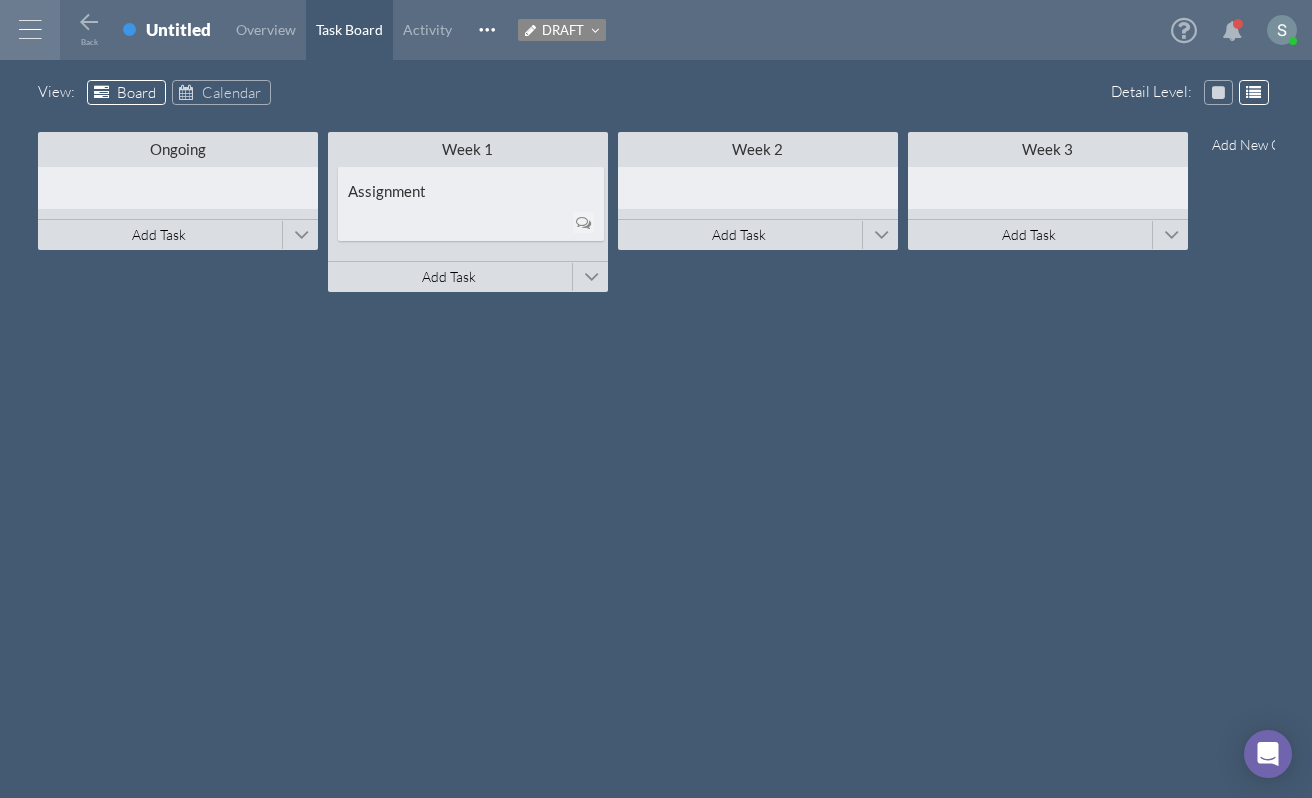 click at bounding box center (471, 222) 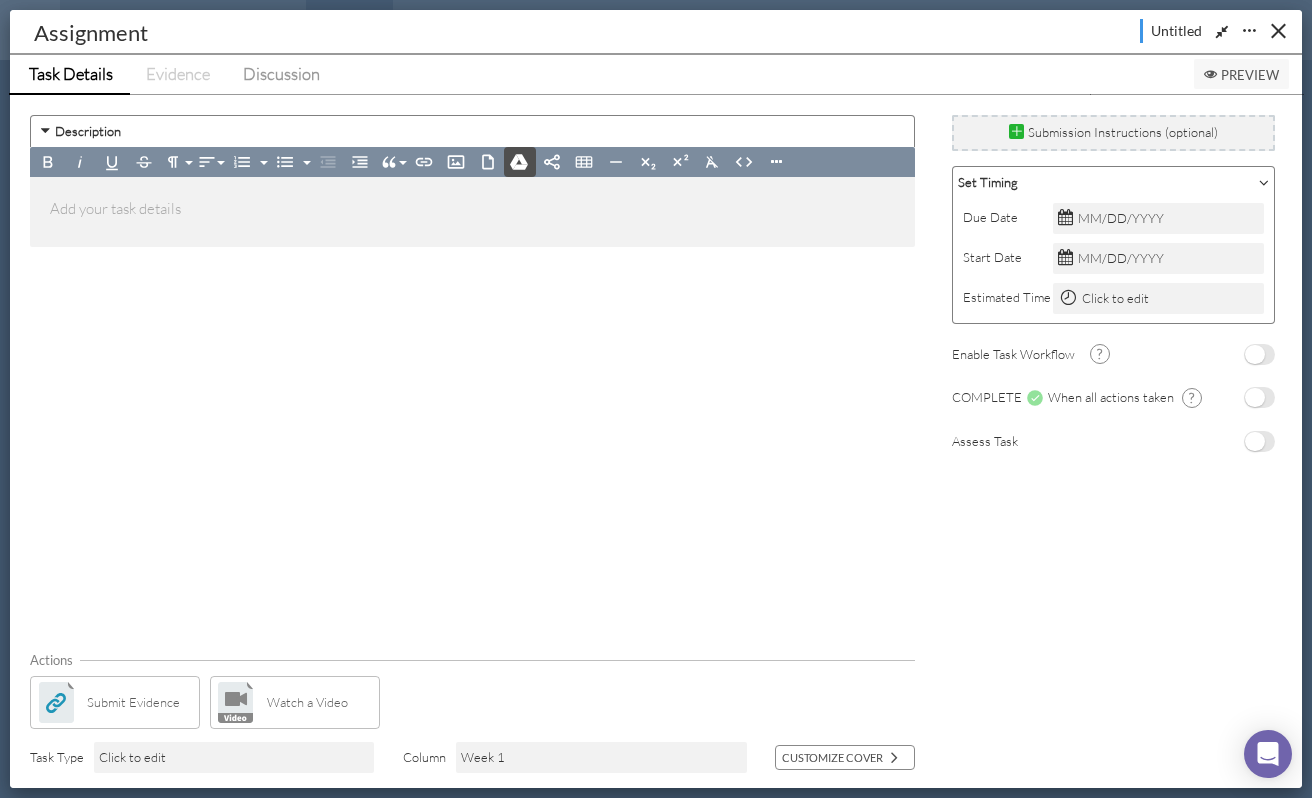 click at bounding box center (519, 162) 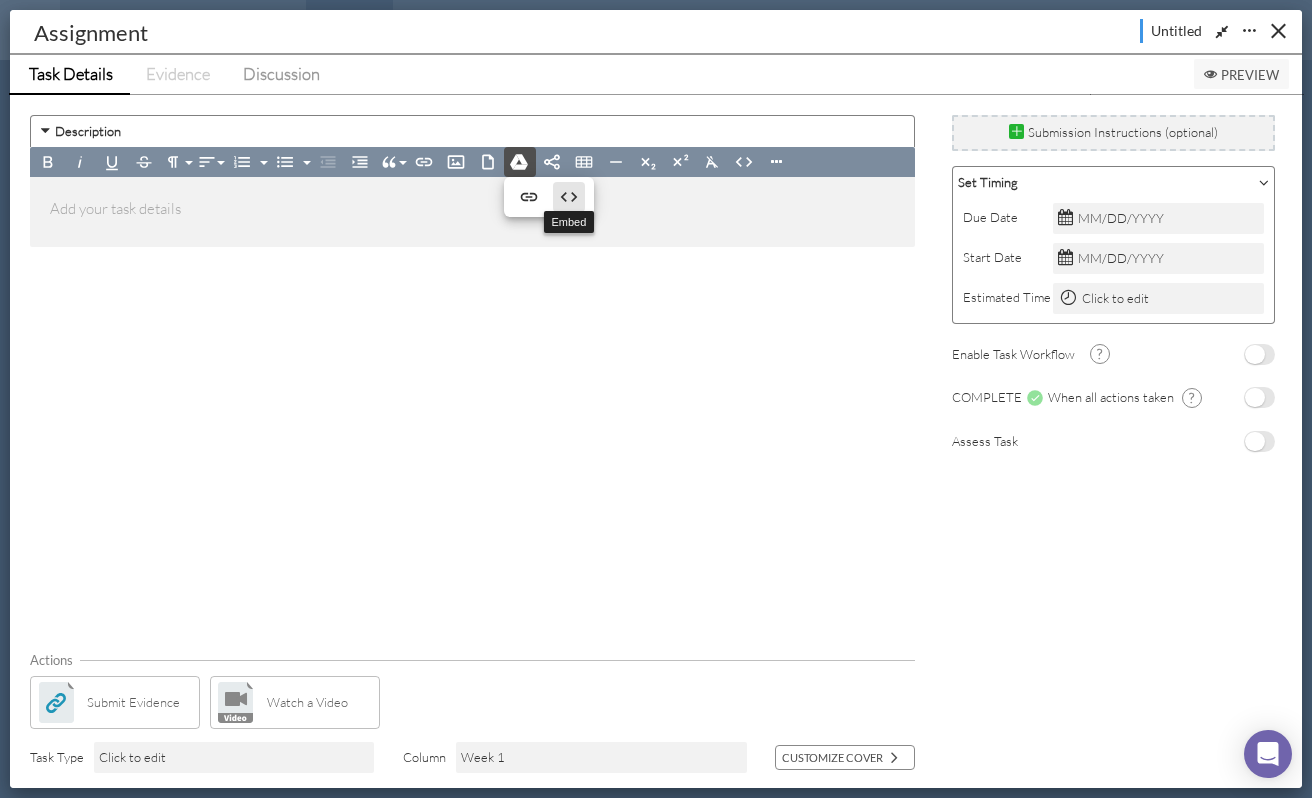 click on "Embed" at bounding box center [569, 197] 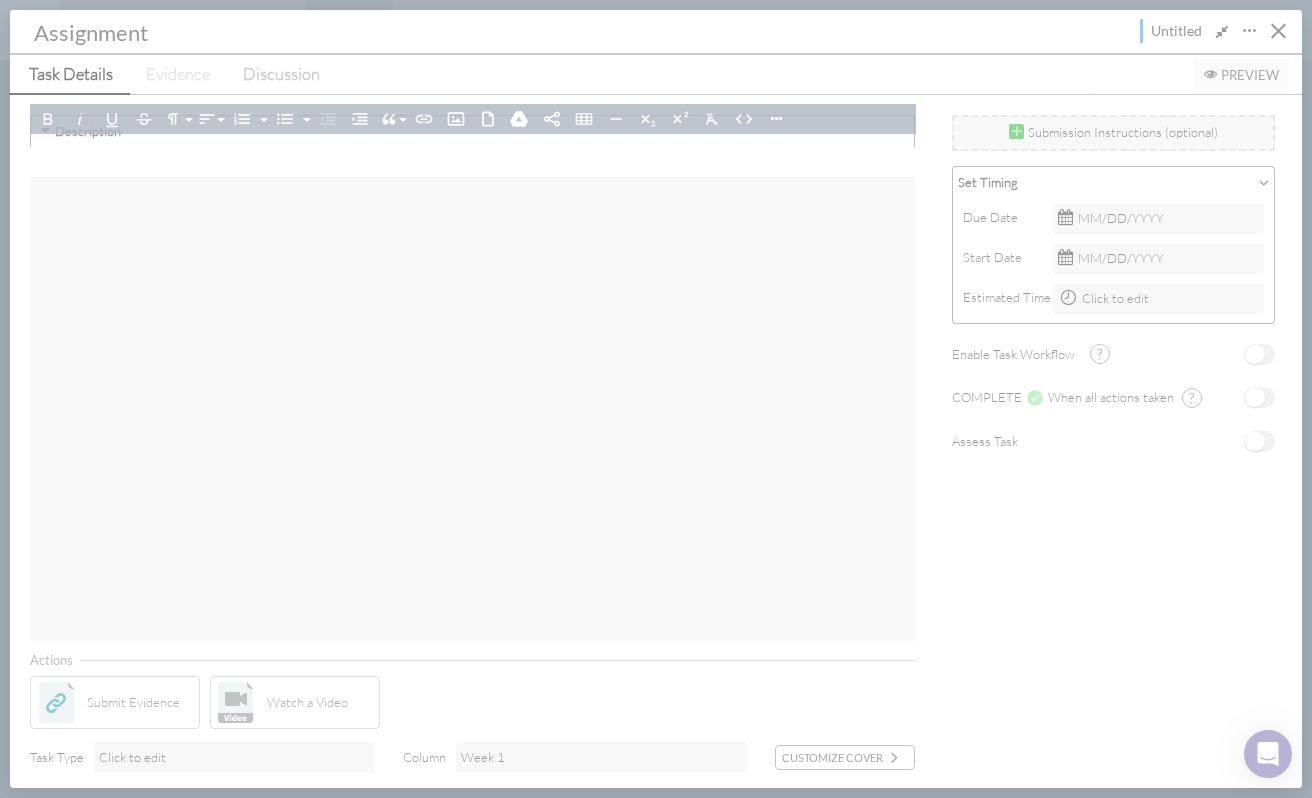 scroll, scrollTop: 56, scrollLeft: 0, axis: vertical 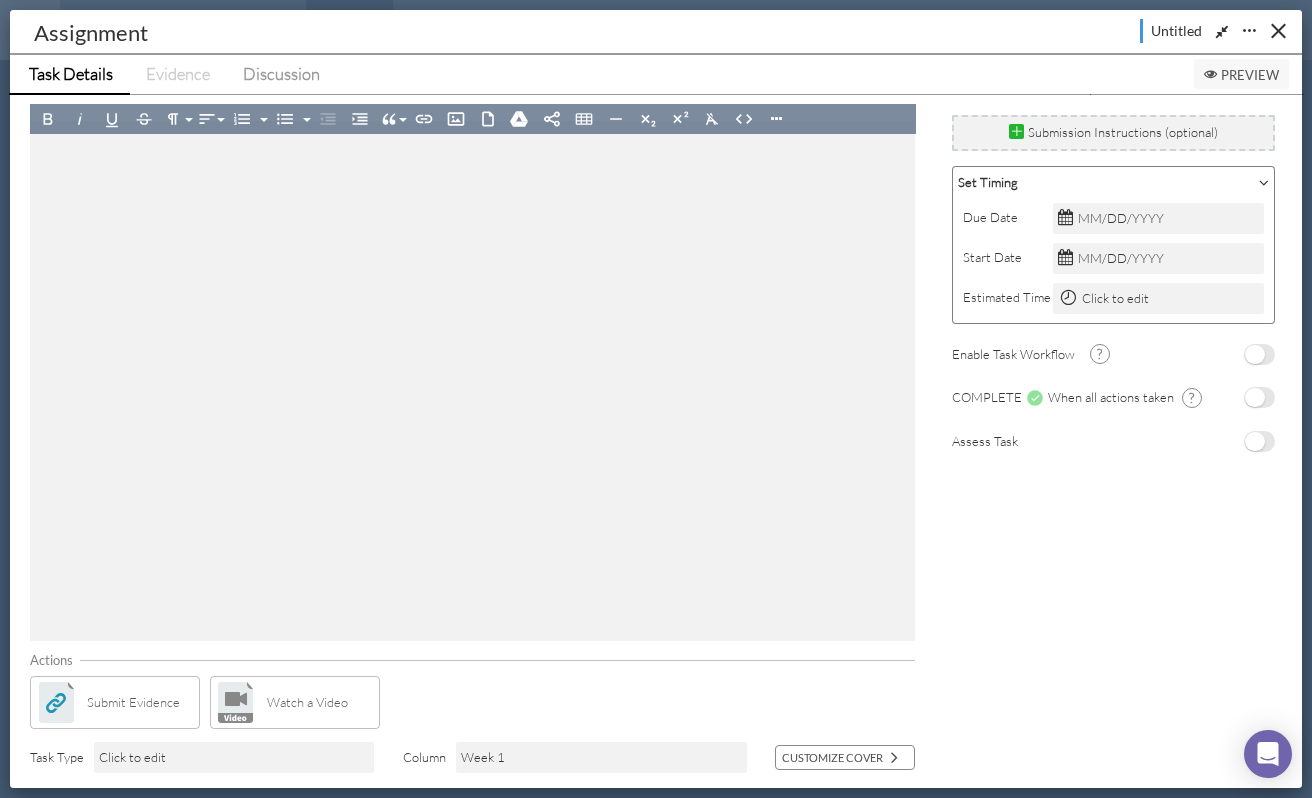 click on "Preview" at bounding box center [1241, 75] 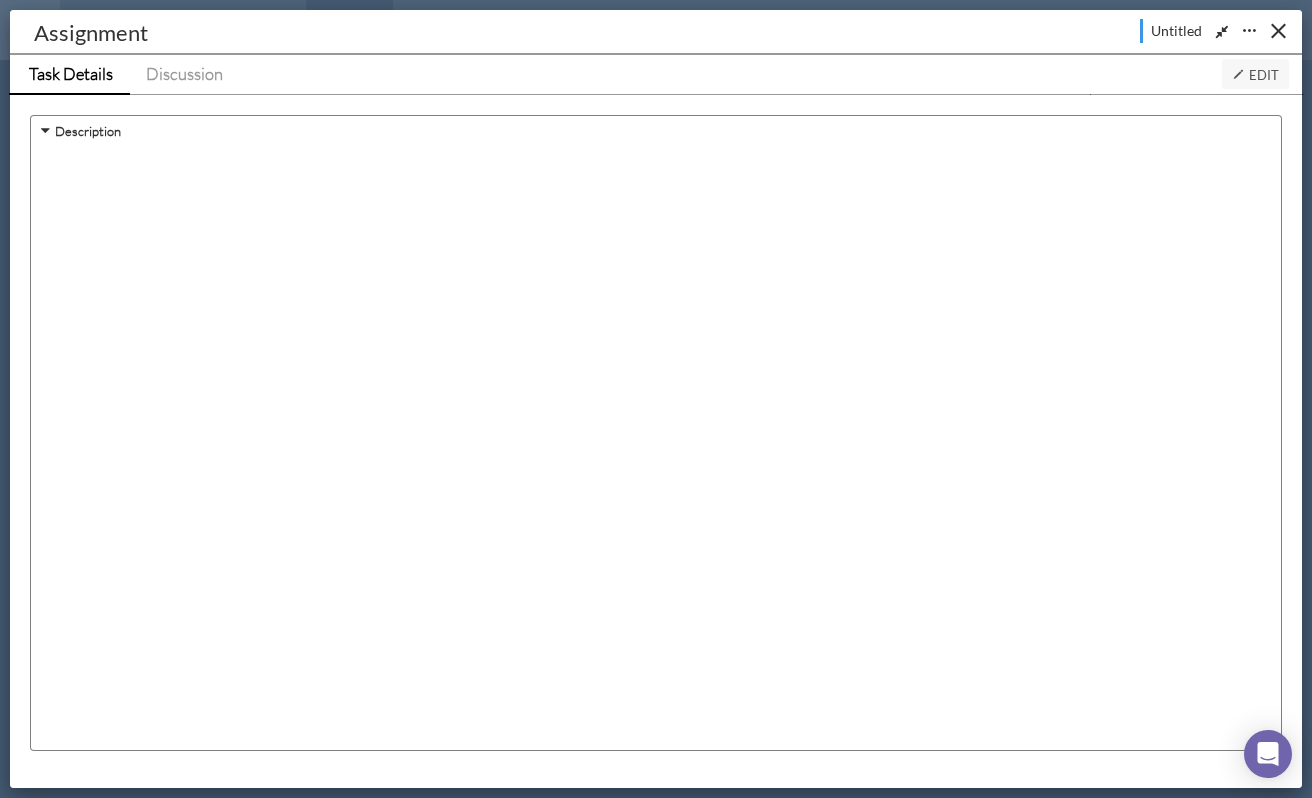 click on "Edit" at bounding box center [1255, 75] 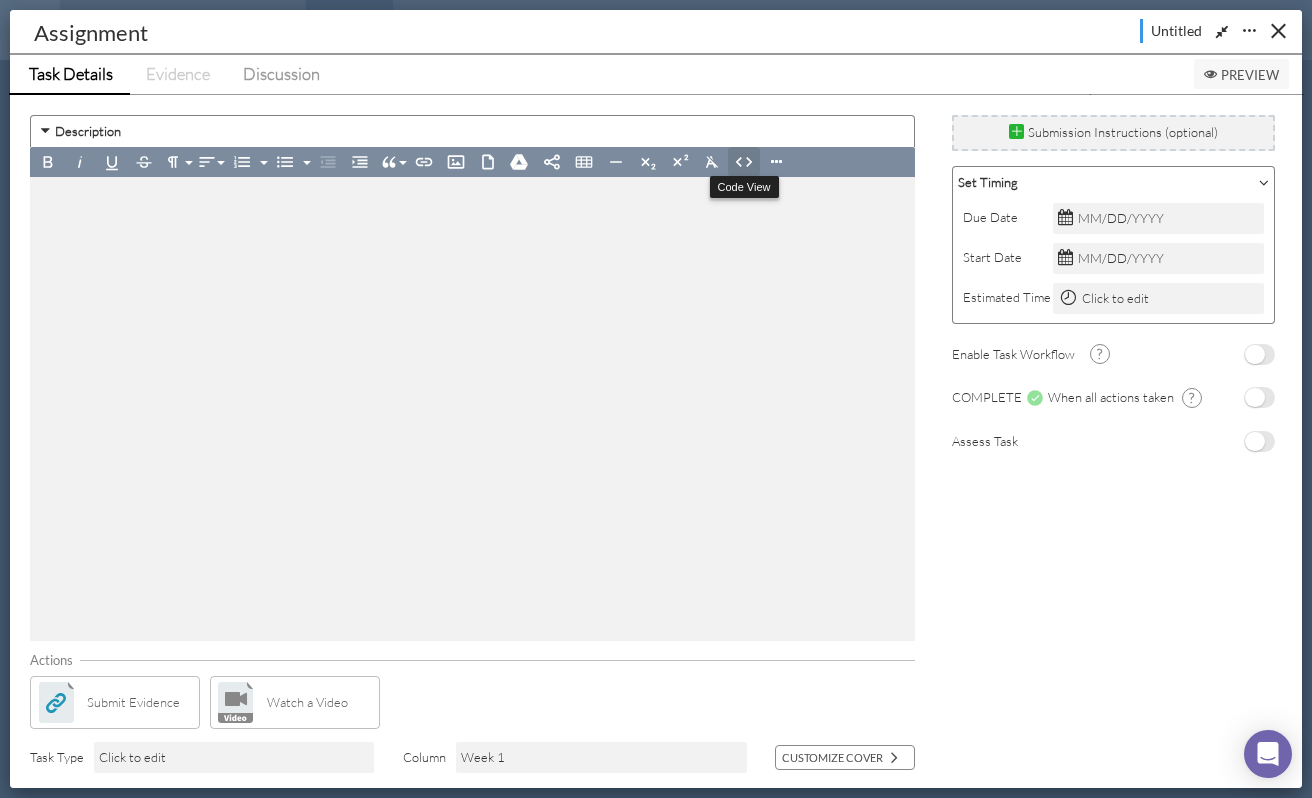 click 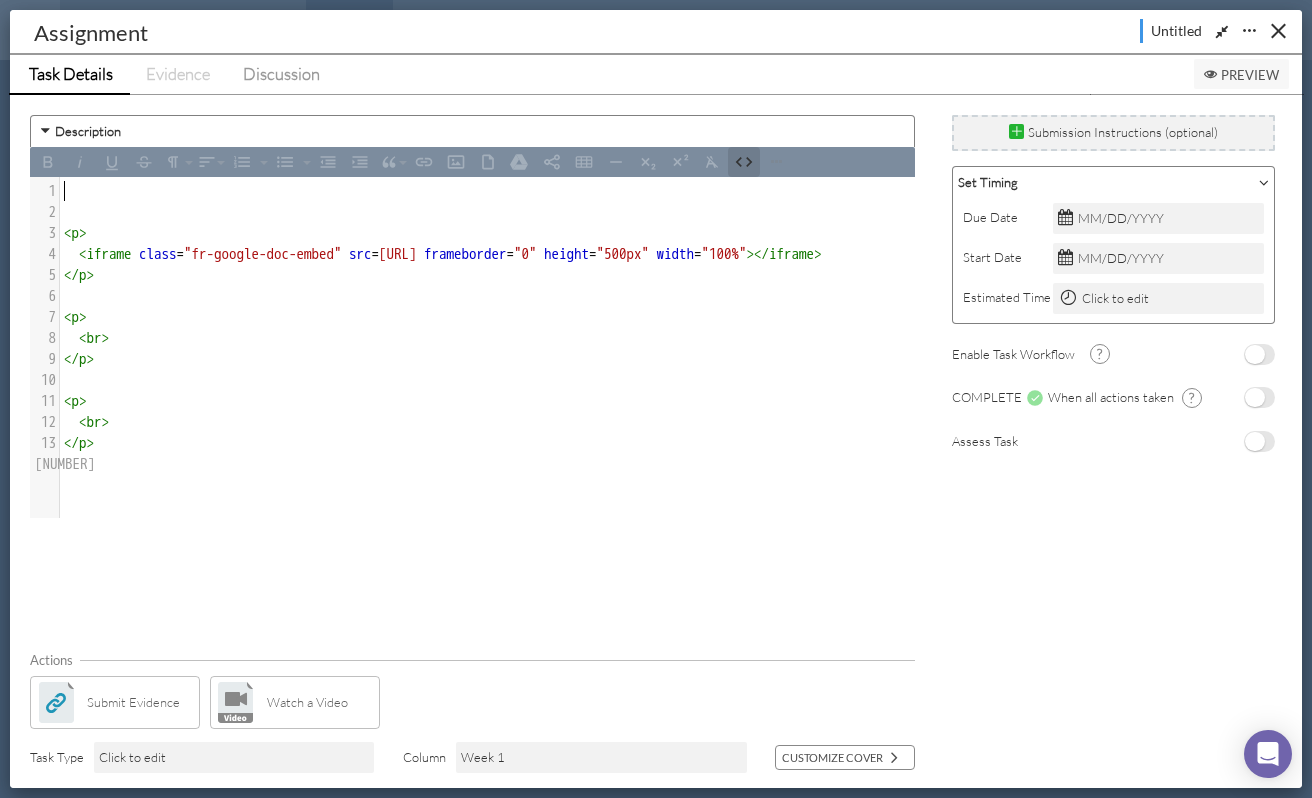 scroll, scrollTop: 2, scrollLeft: 0, axis: vertical 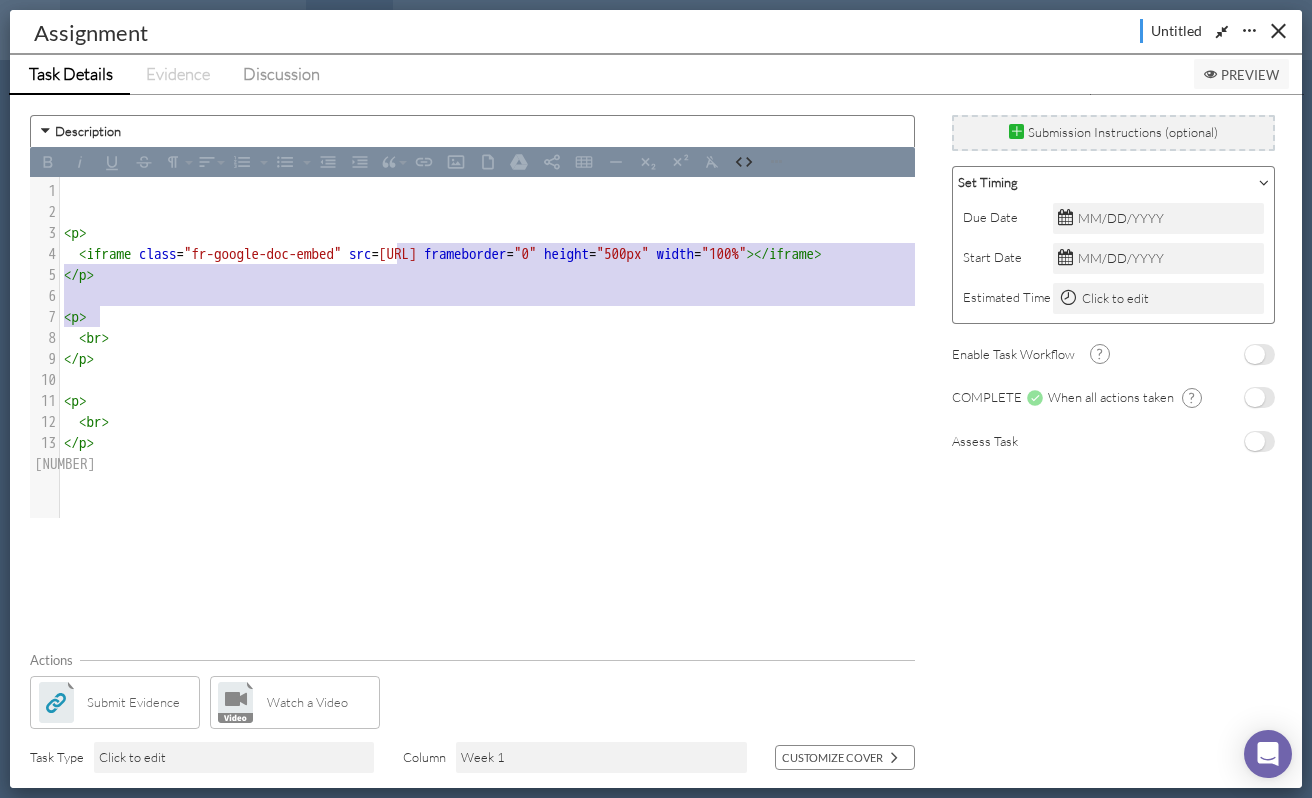 type on "<iframe class="fr-google-doc-embed" src="https://docs.google.com/presentation/d/1xEK6akPtMoMTXerS6en0VqZjKCp3z39WWt2Mbg8SRXc/preview" frameborder="0" height="500px" width="100%"></iframe>
</p>" 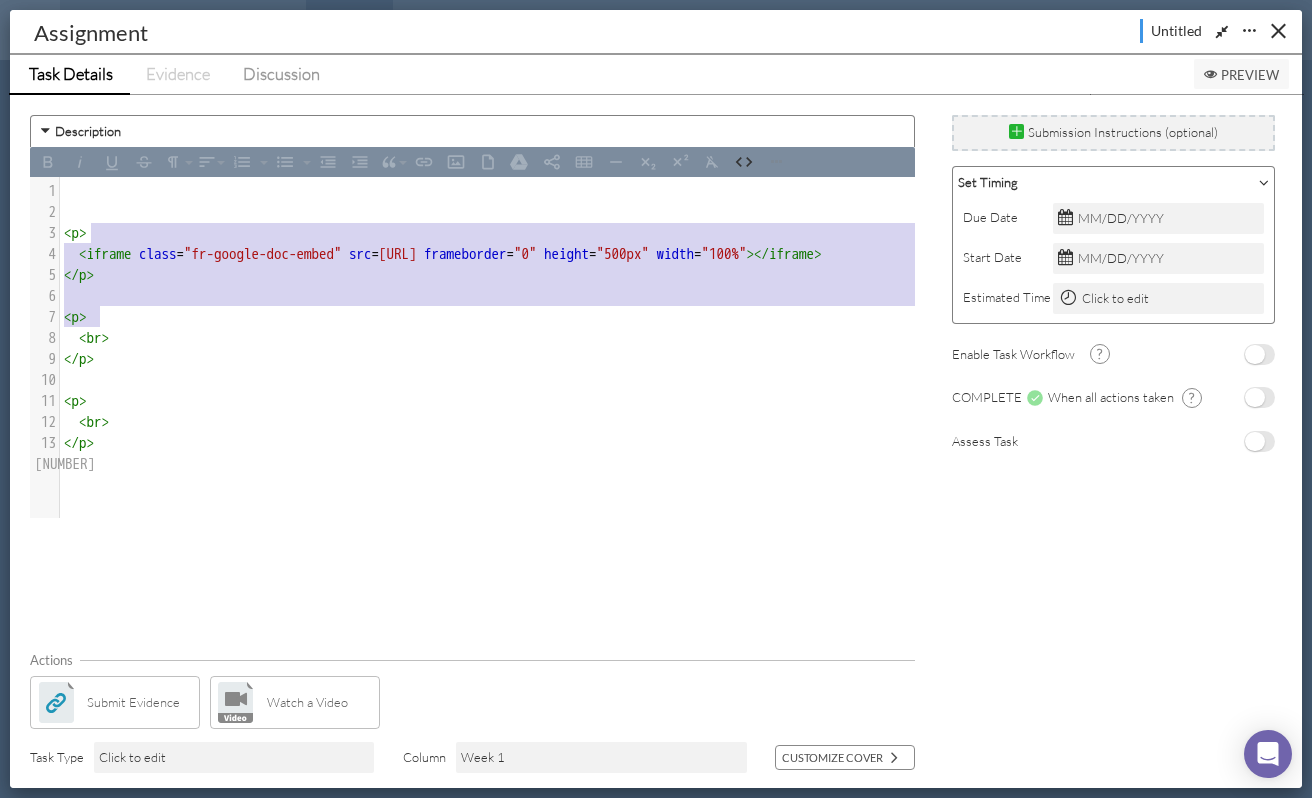 drag, startPoint x: 573, startPoint y: 305, endPoint x: 195, endPoint y: 236, distance: 384.246 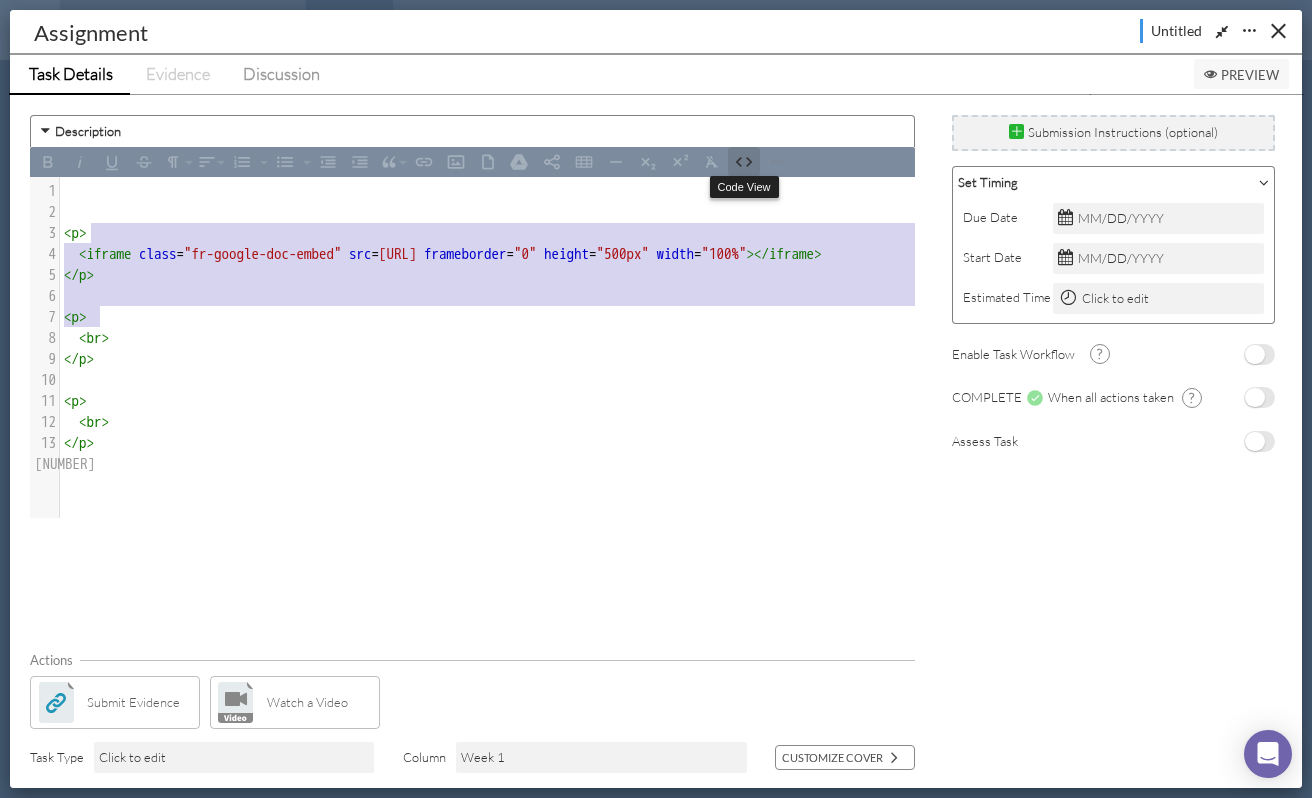 click 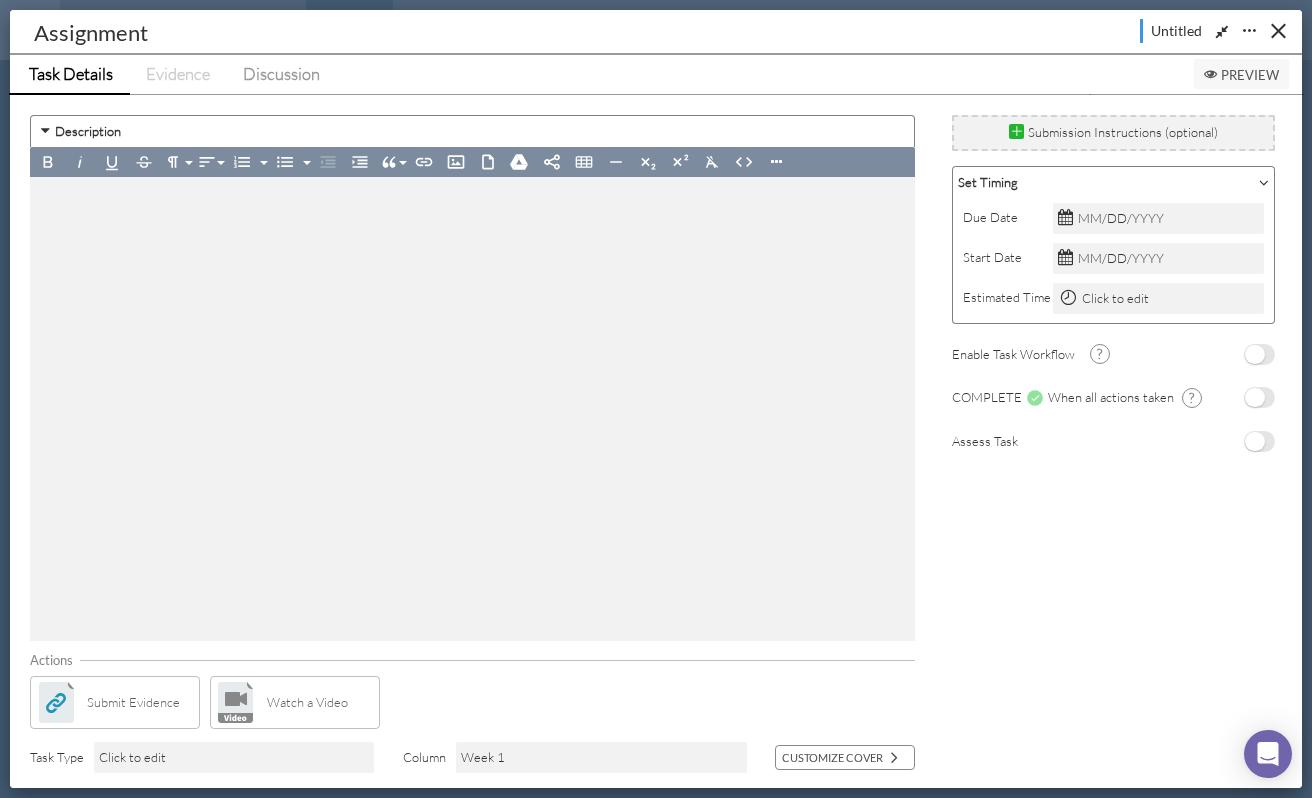 click on "No" at bounding box center (1255, 354) 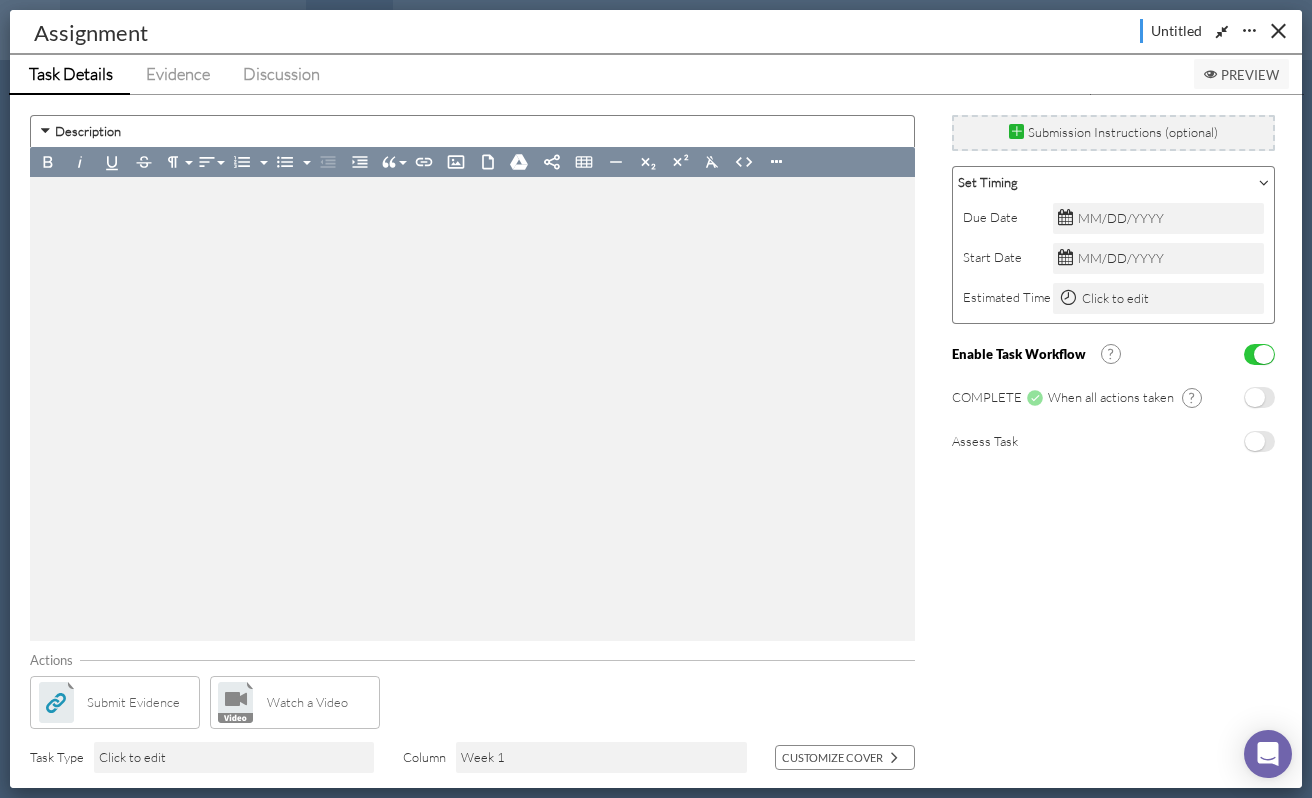 click on "Submit Evidence" at bounding box center [133, 702] 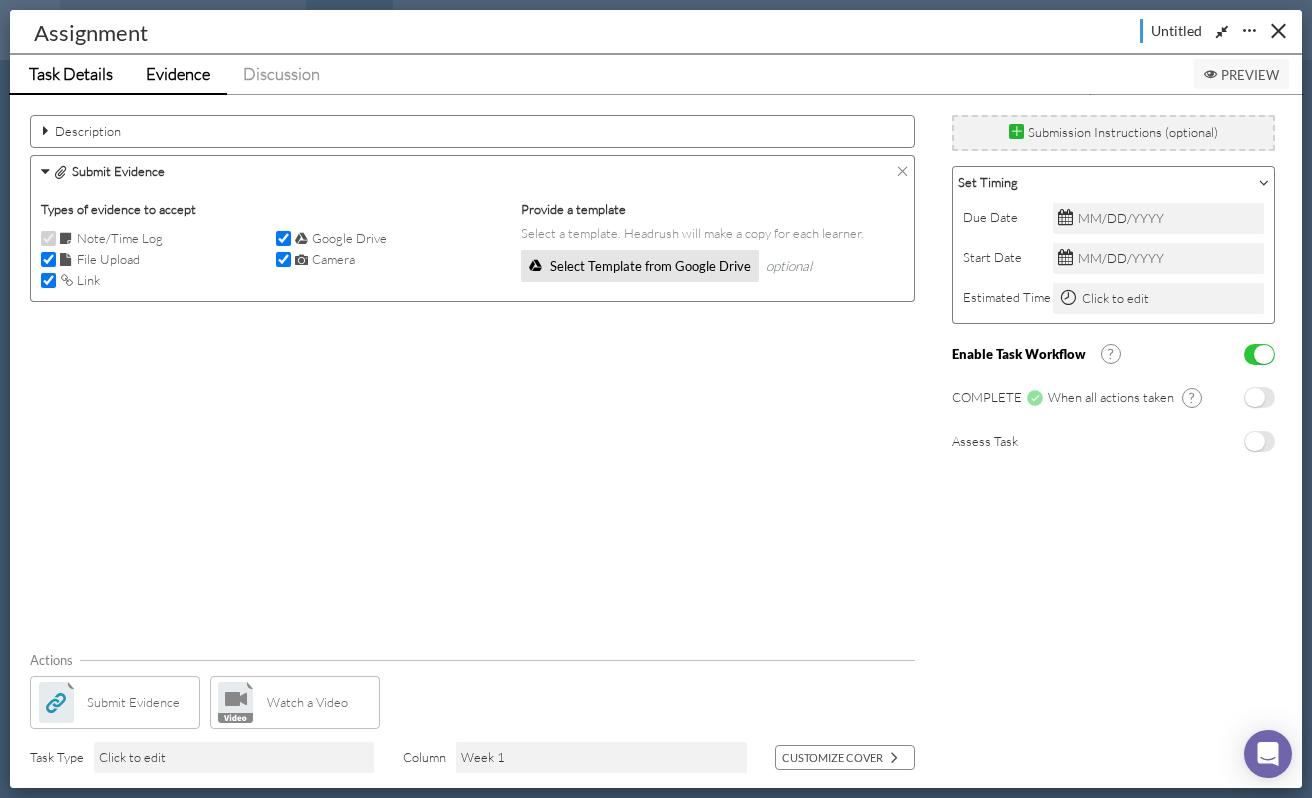 click on "Evidence" at bounding box center [178, 73] 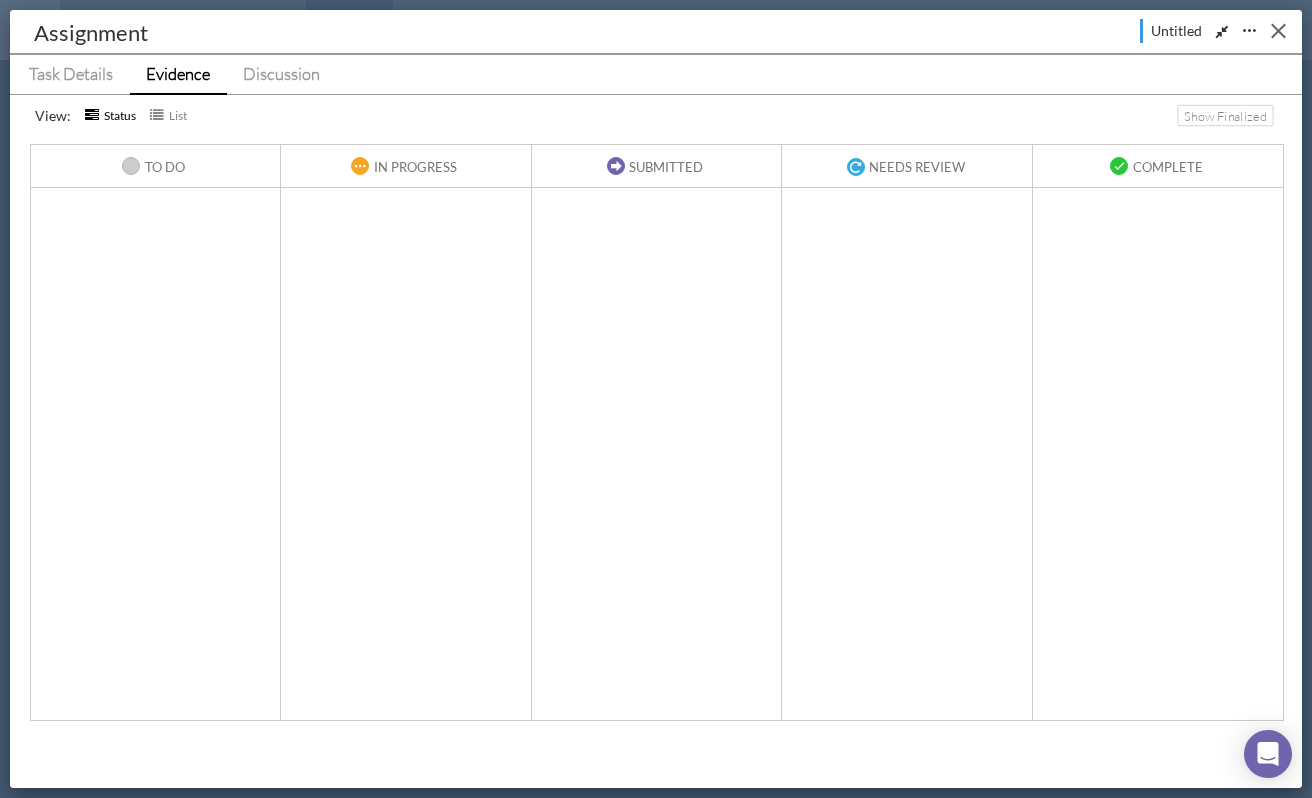 click at bounding box center [1278, 30] 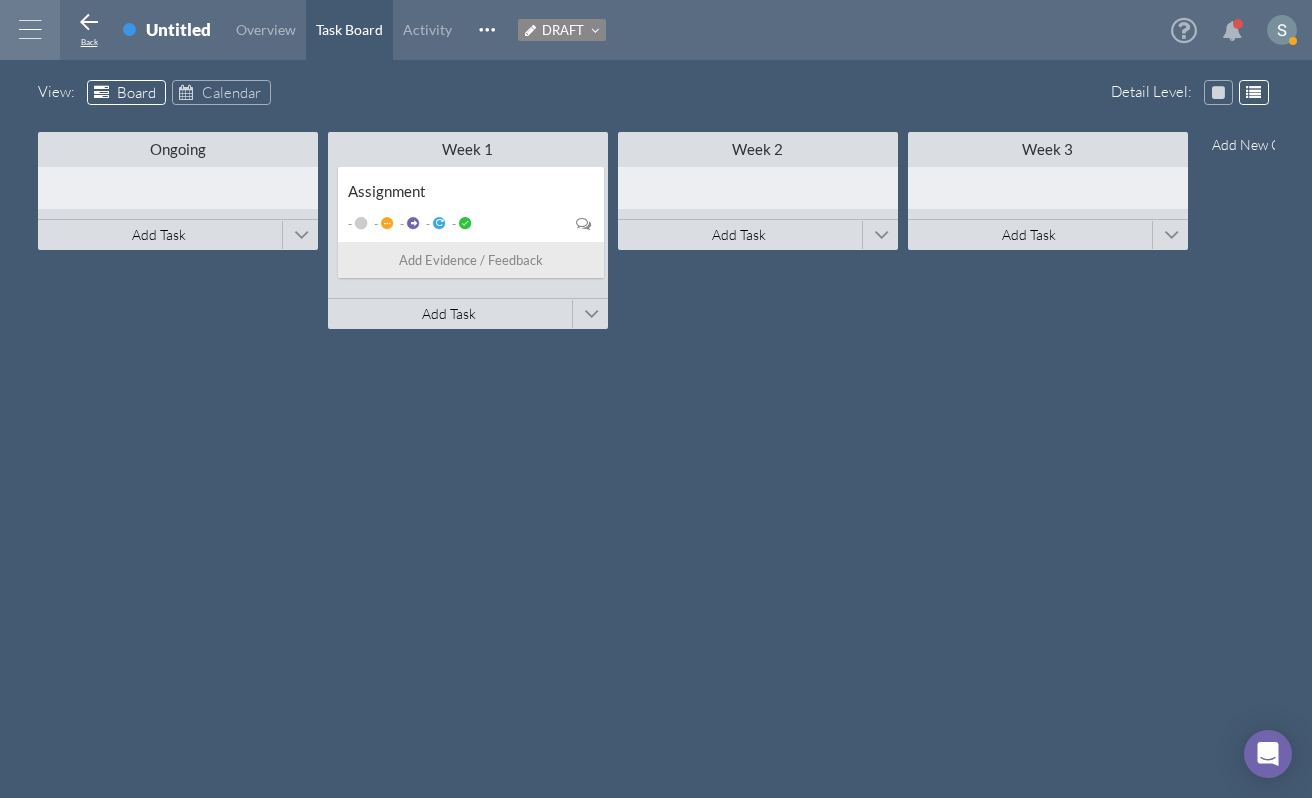 click at bounding box center (89, 23) 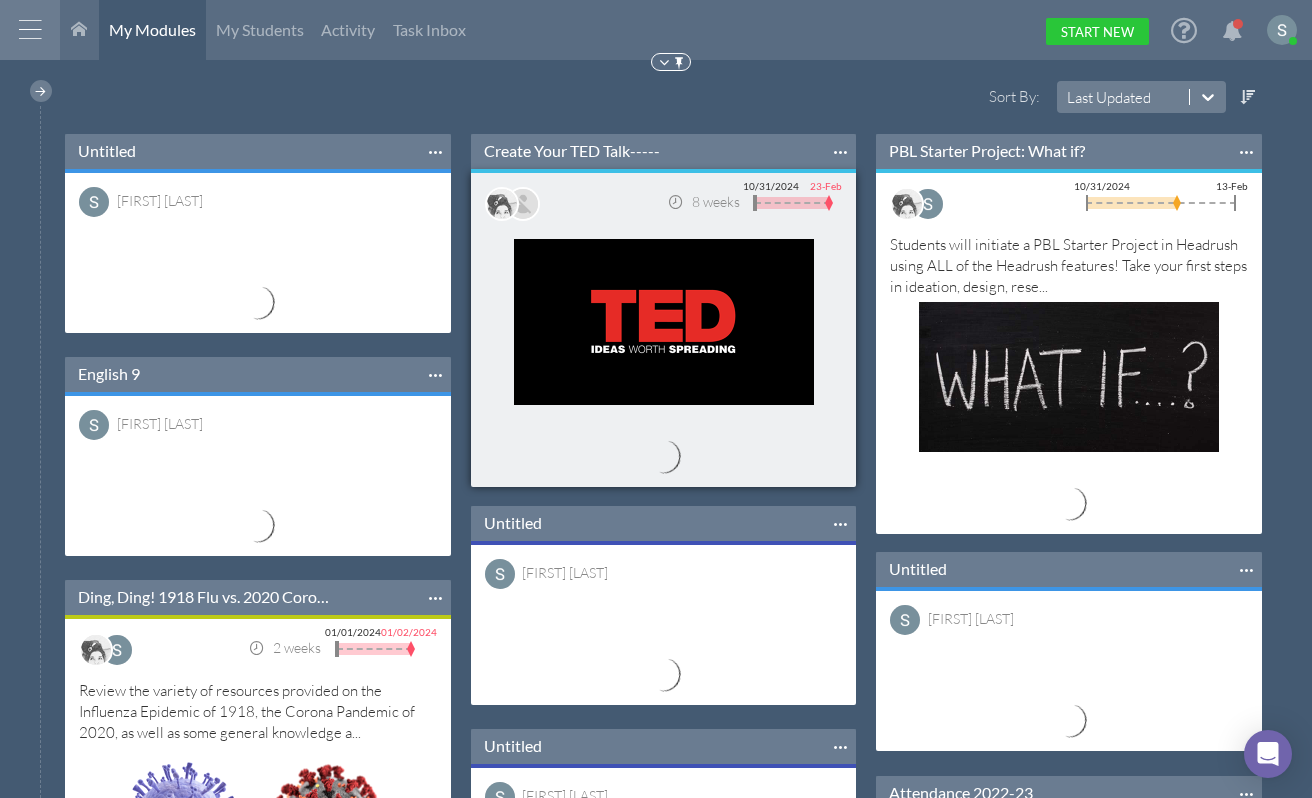 scroll, scrollTop: 11, scrollLeft: 11, axis: both 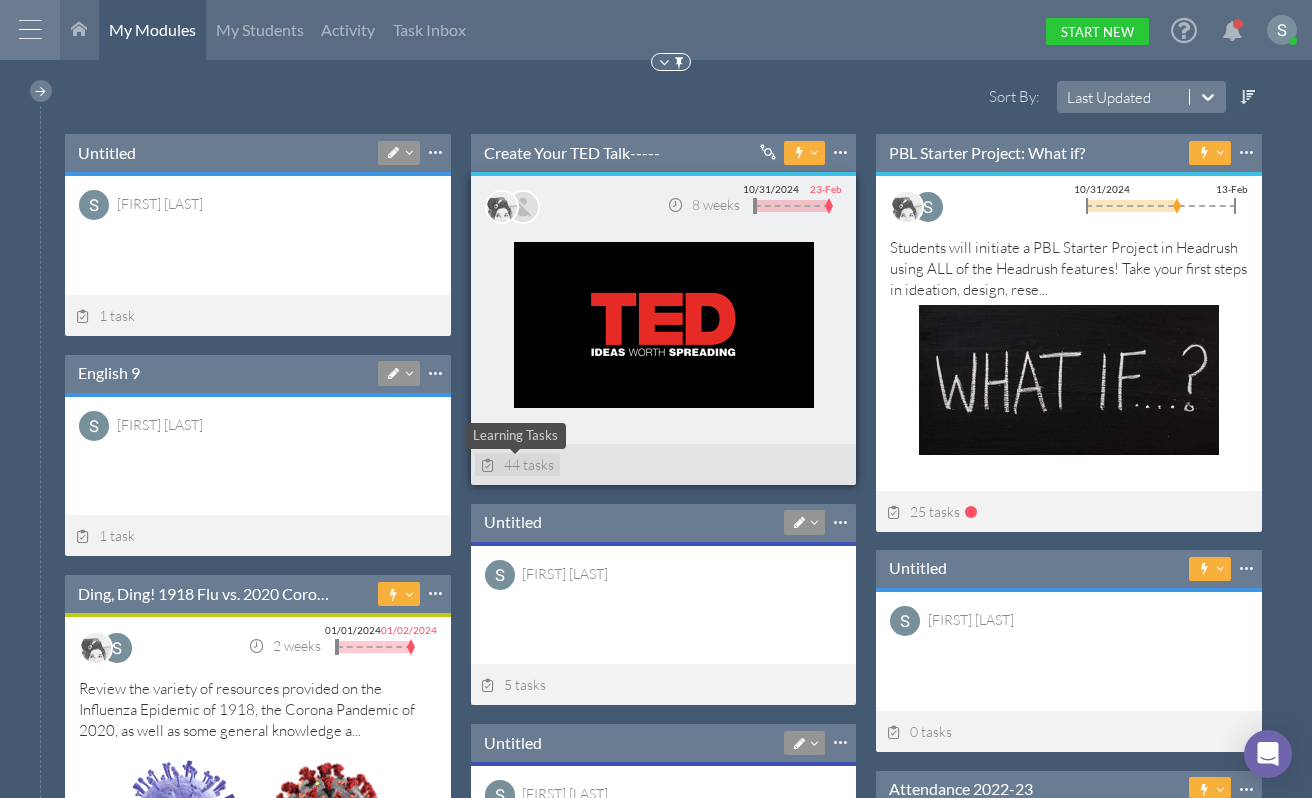 click on "44 tasks" at bounding box center (518, 464) 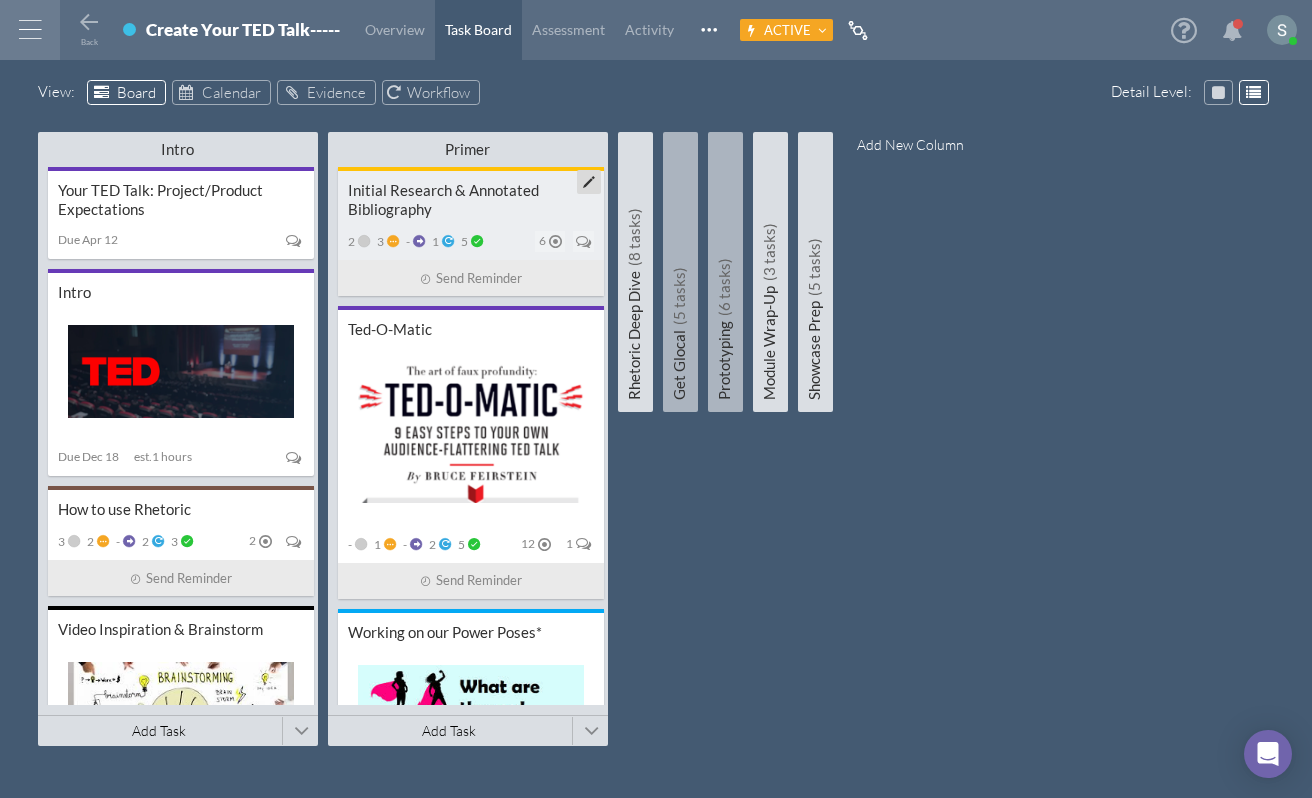 click on "Initial Research & Annotated Bibliography" at bounding box center [471, 200] 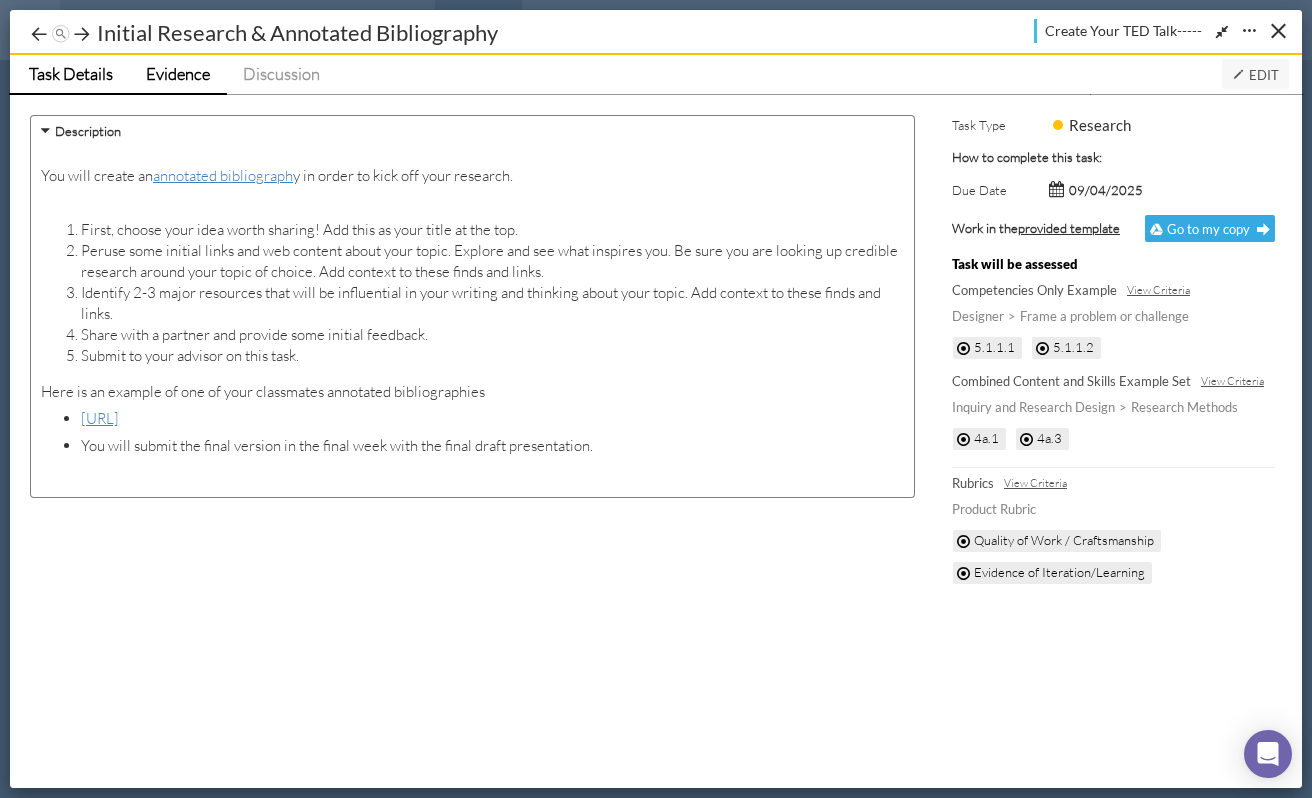 click on "Evidence" at bounding box center [178, 75] 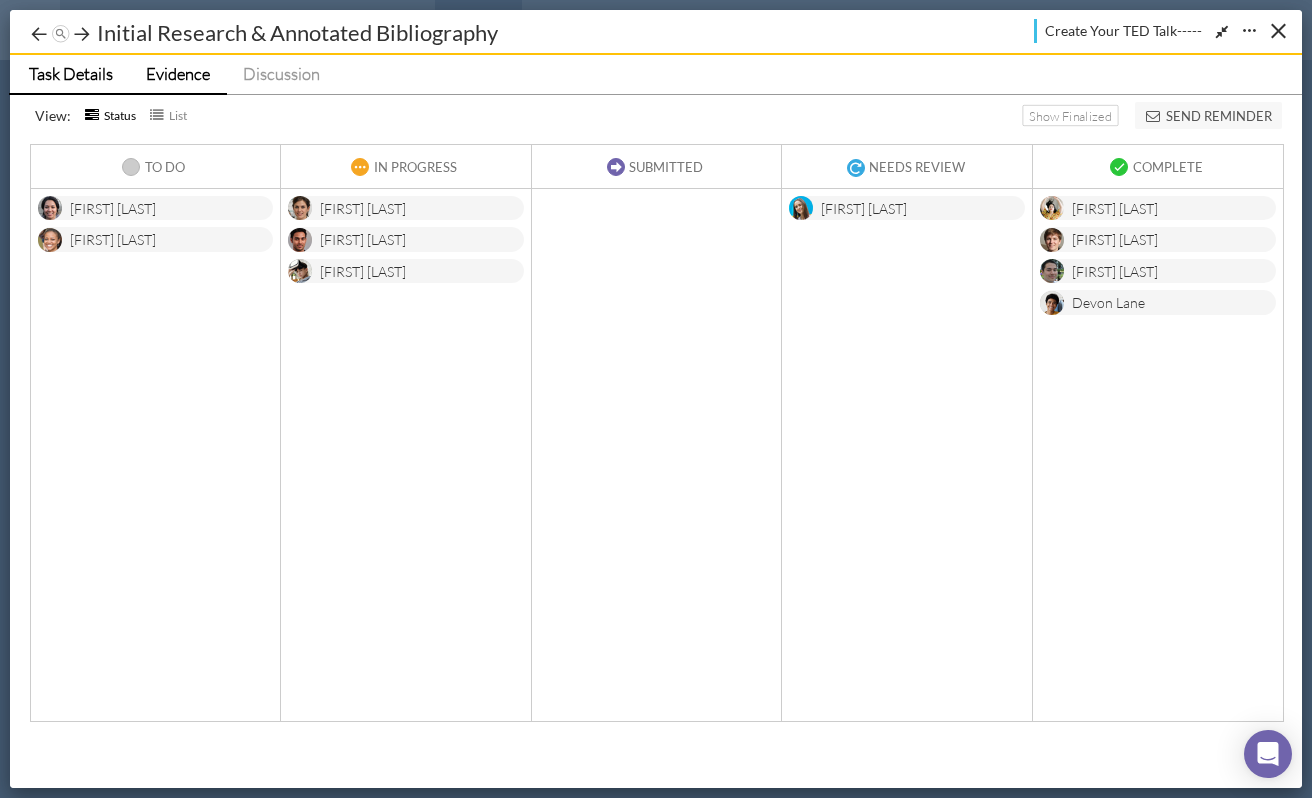 click on "Task Details" at bounding box center (71, 73) 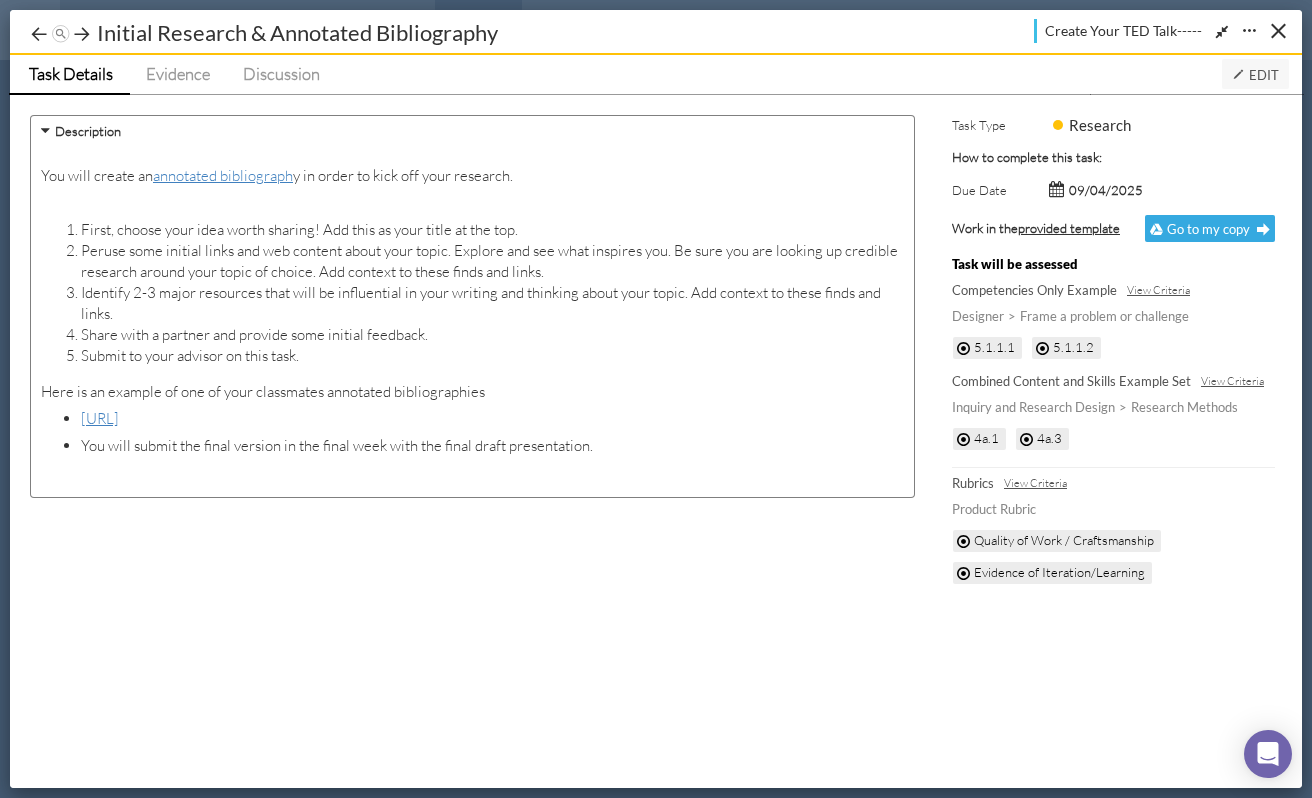 click on "Edit" at bounding box center [1255, 74] 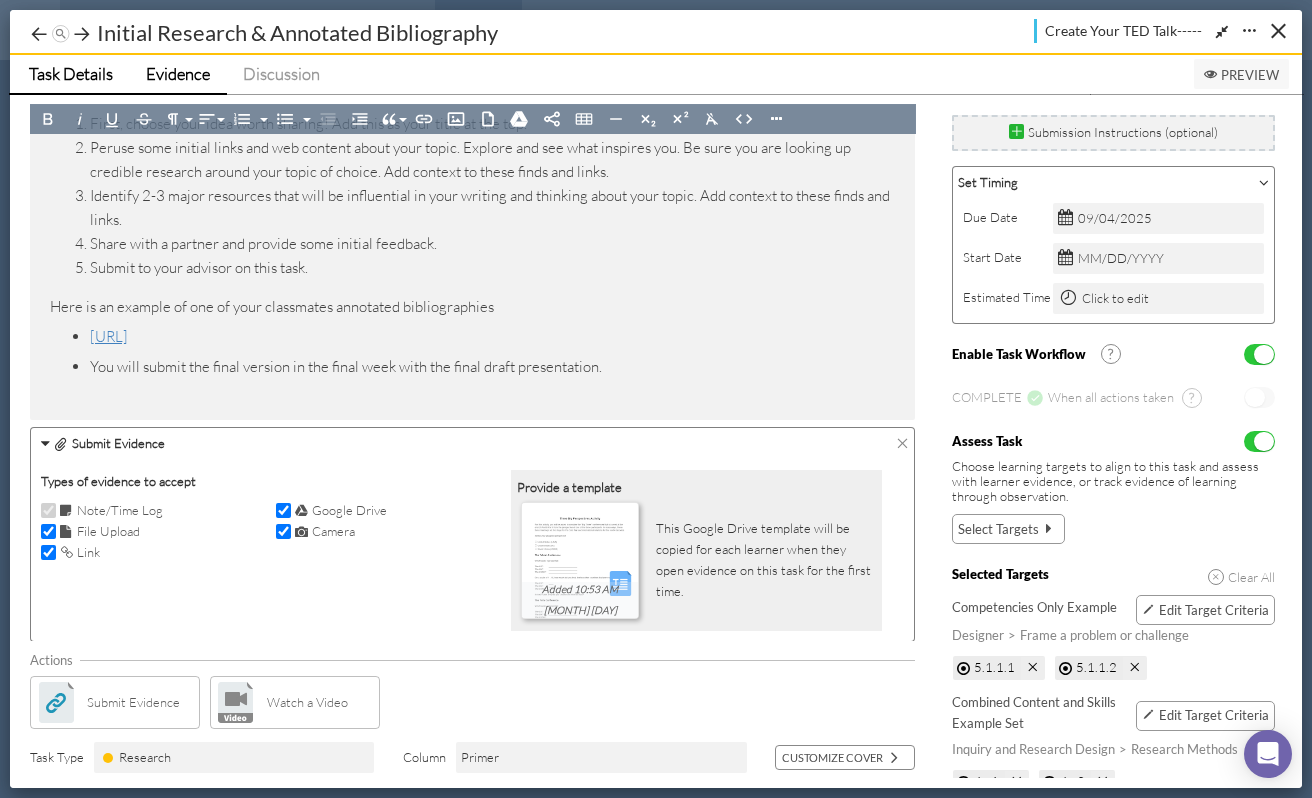 click on "Evidence" at bounding box center (178, 73) 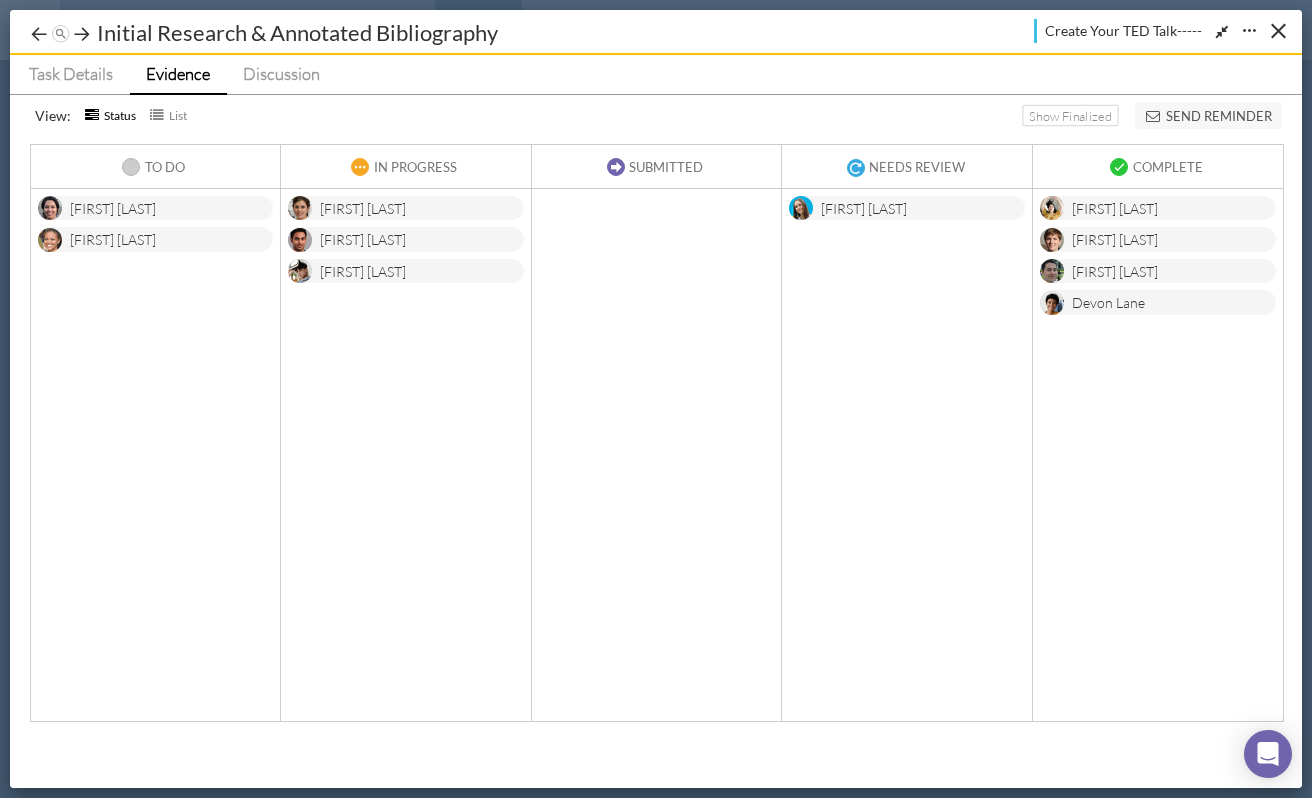 click on "[FIRST] [LAST]" at bounding box center [155, 208] 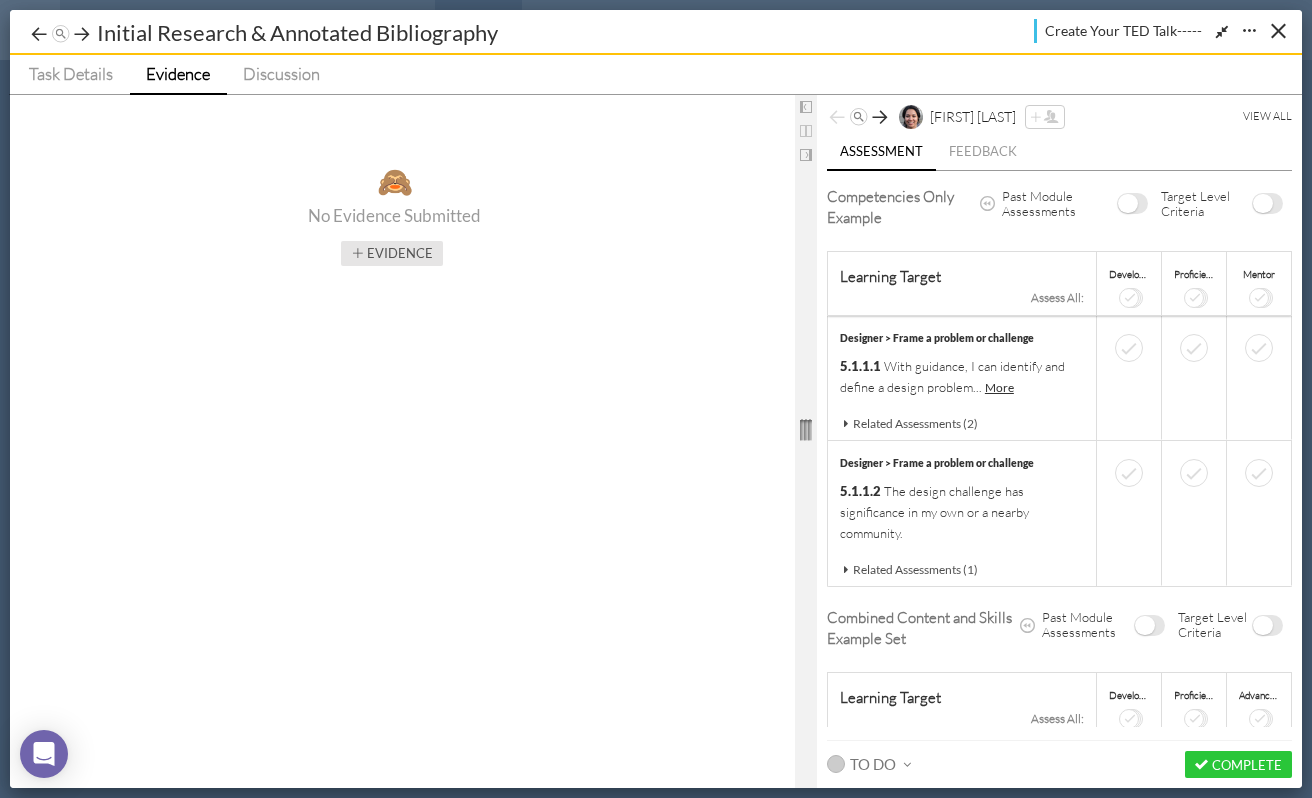 click on "Evidence" at bounding box center (392, 253) 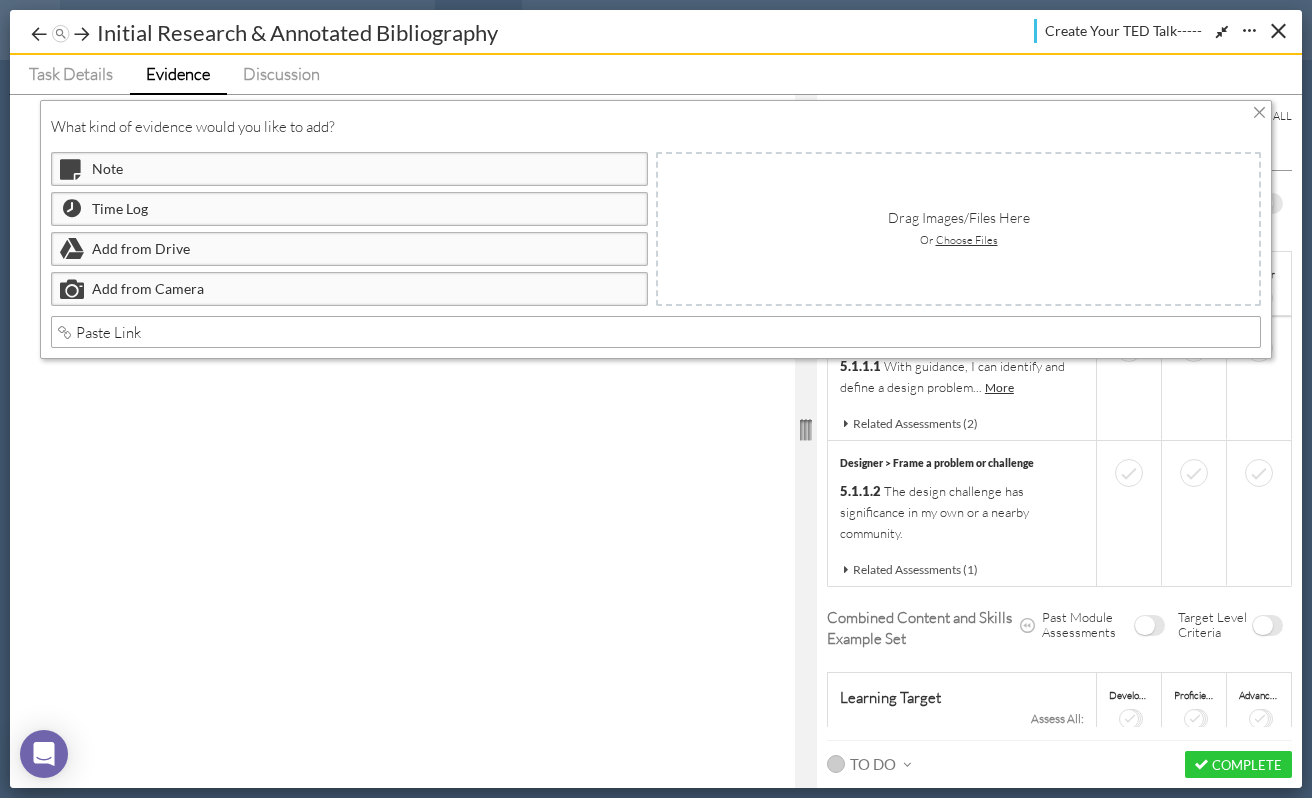 click on "Choose Files" at bounding box center [967, 240] 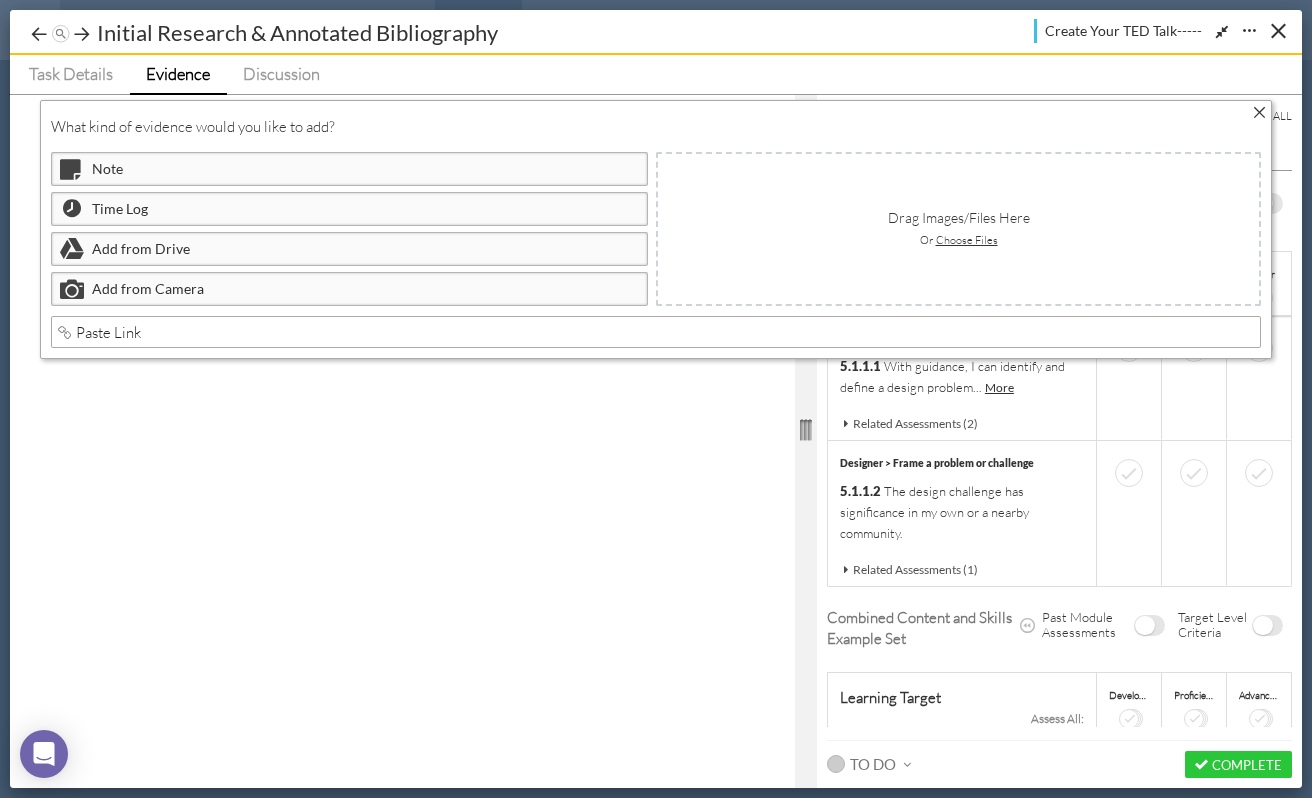 click at bounding box center (1259, 112) 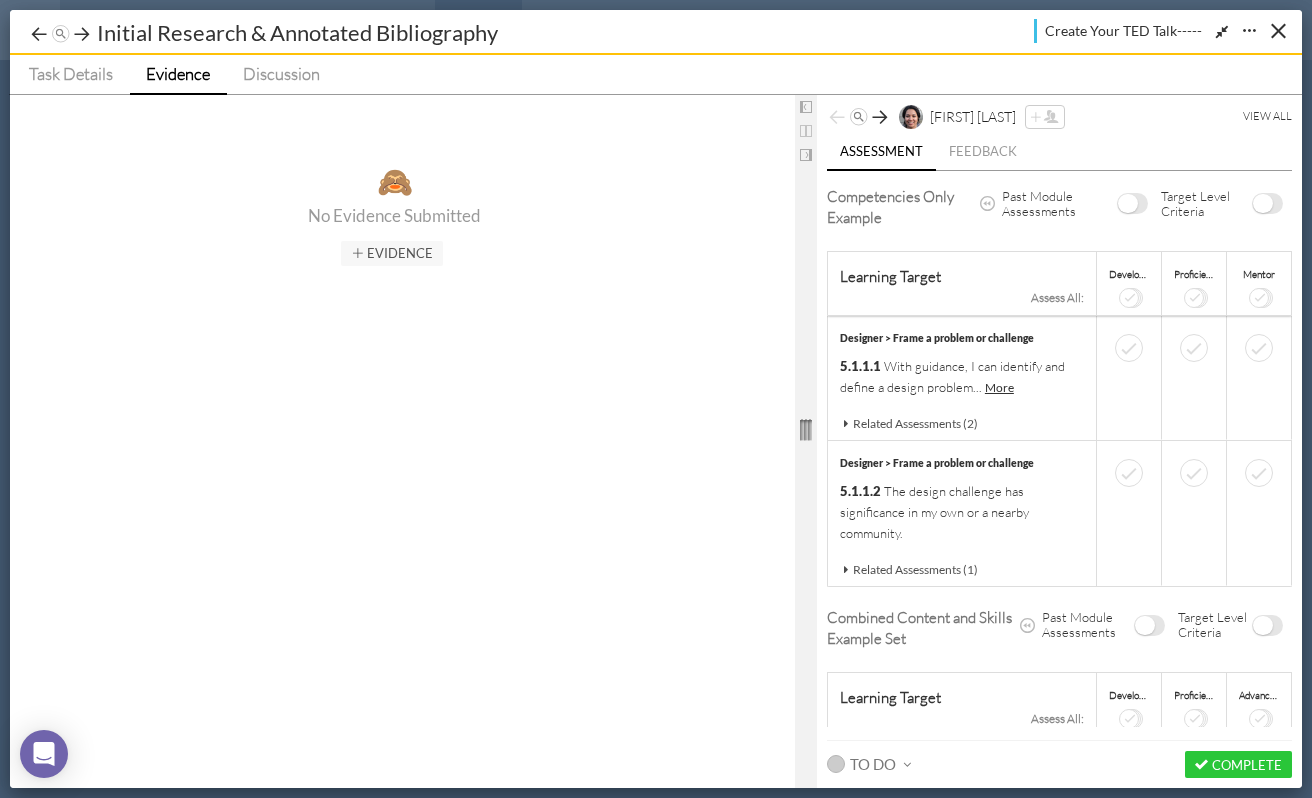 click on "Evidence" at bounding box center (178, 73) 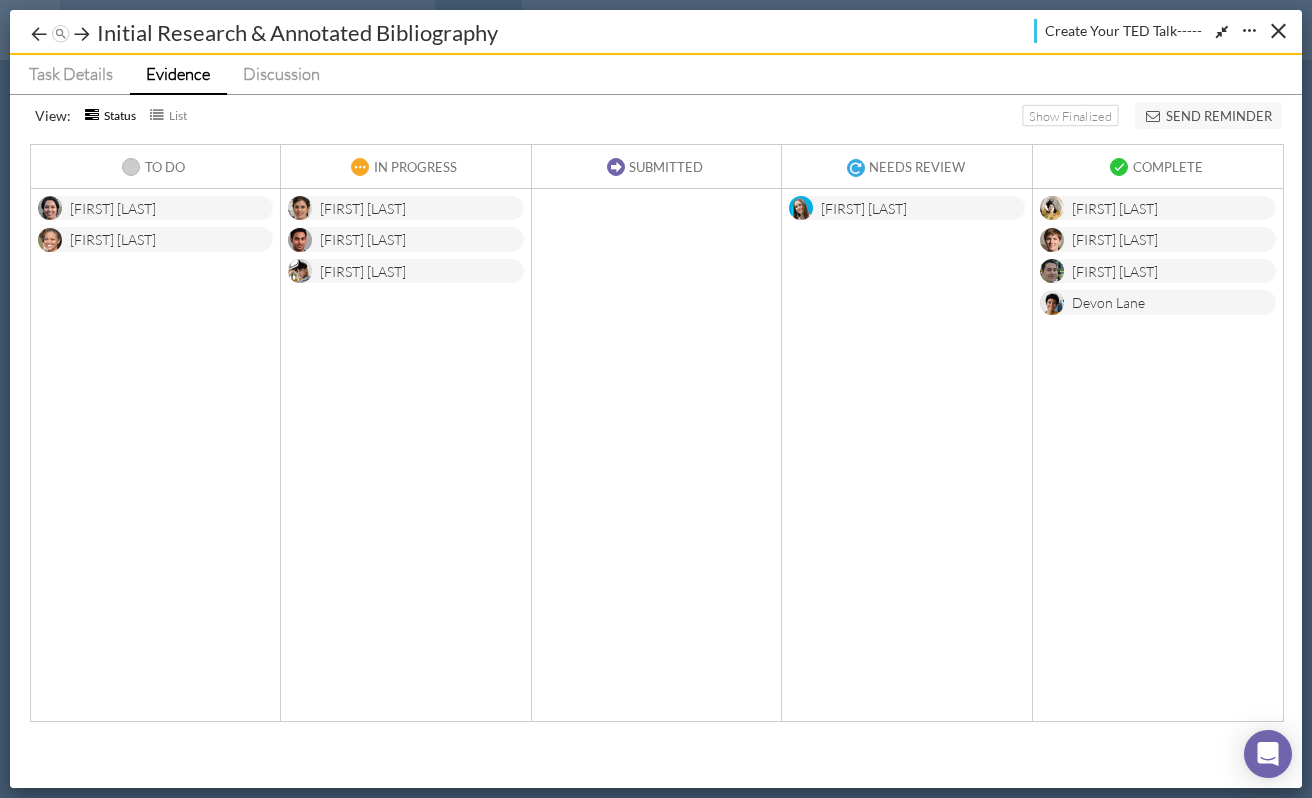 type 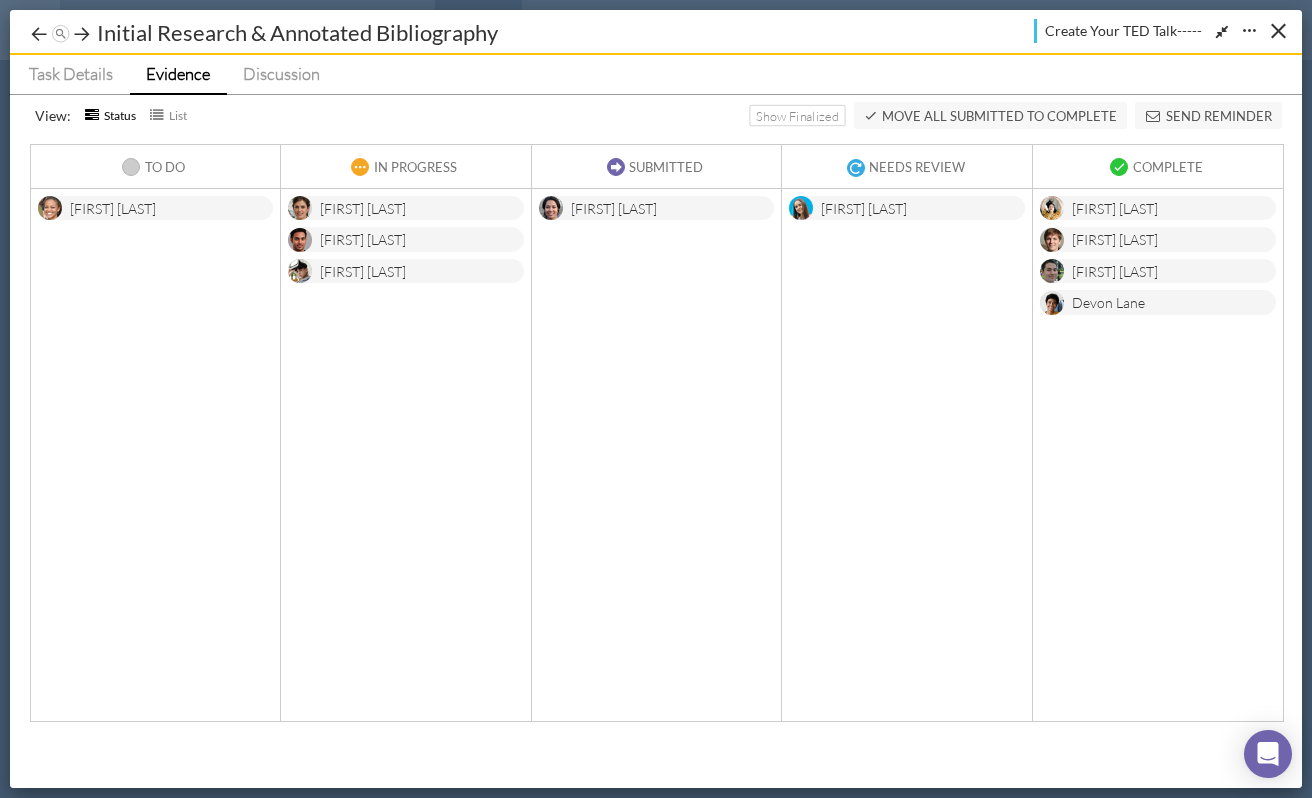 click on "[FIRST] [LAST]" at bounding box center (614, 210) 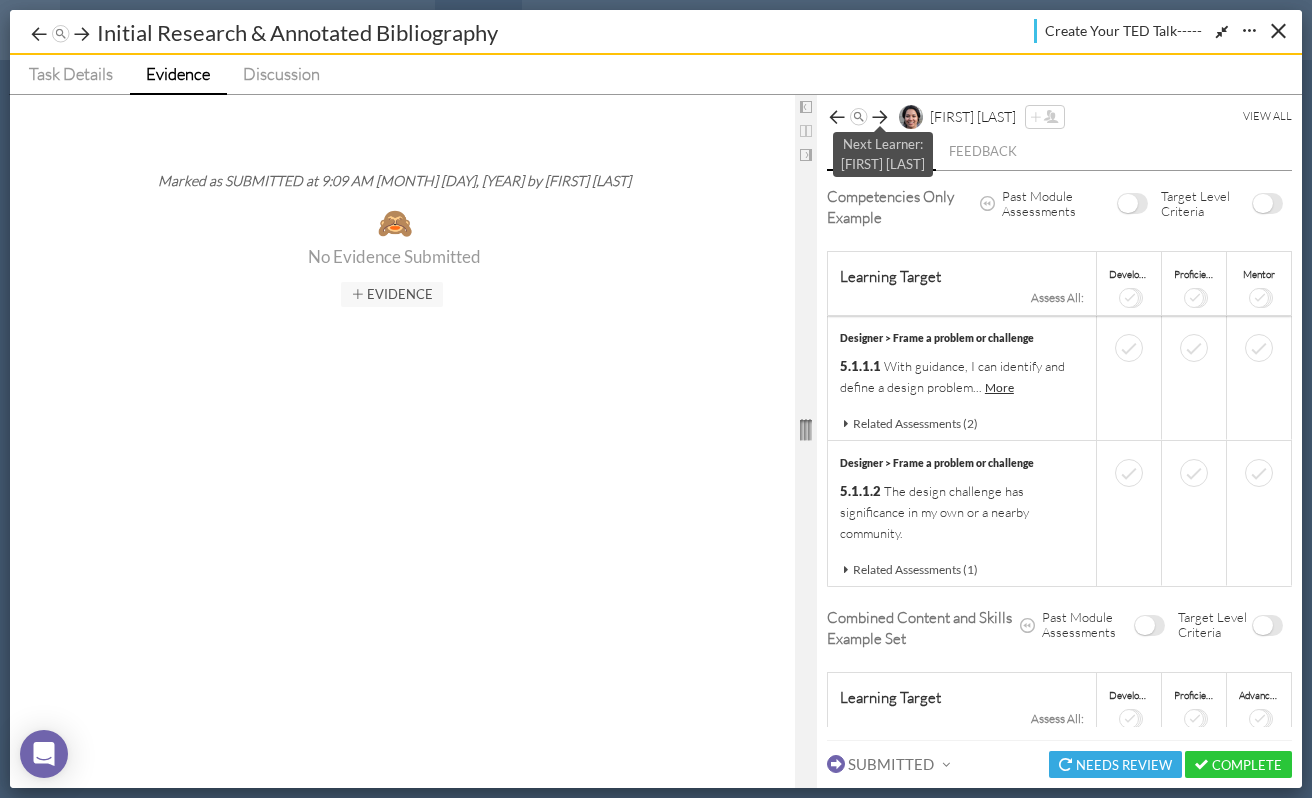 click at bounding box center [880, 117] 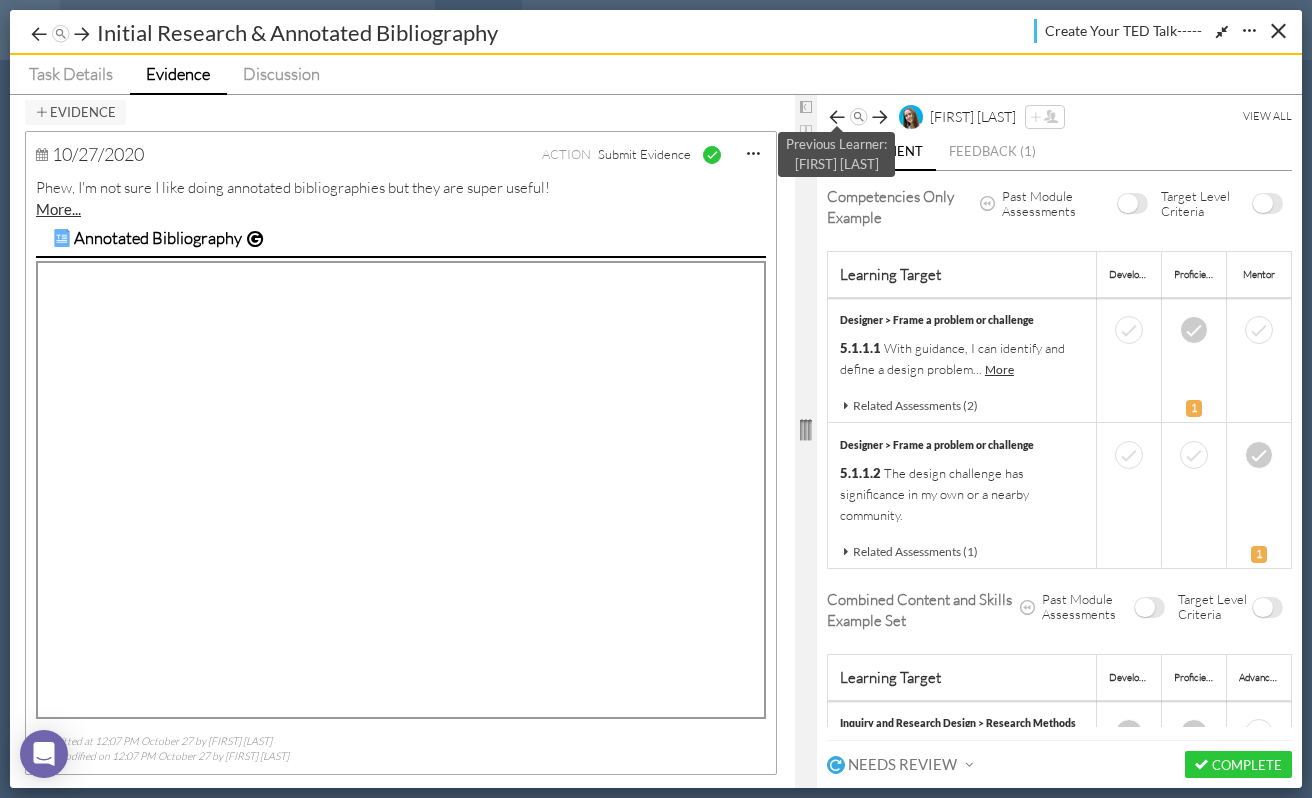 click at bounding box center [837, 117] 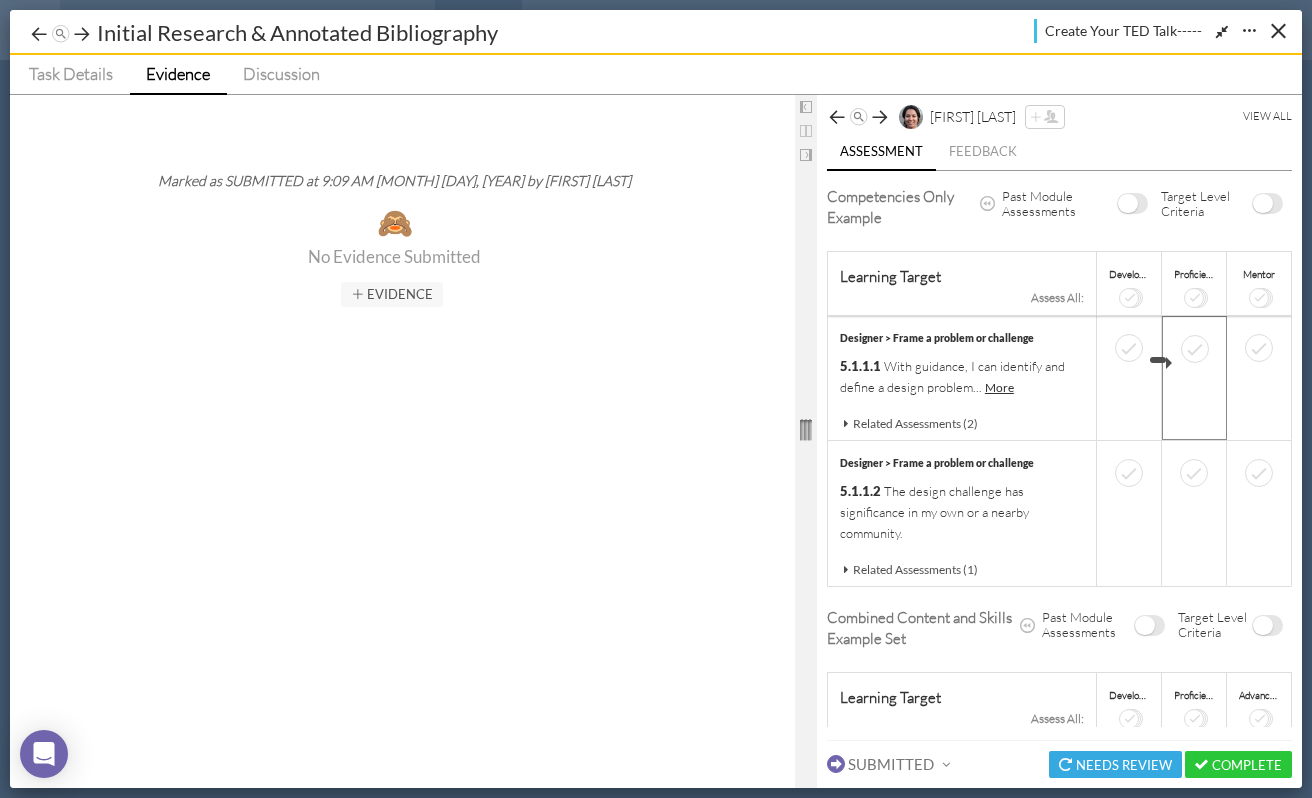 click at bounding box center [1194, 363] 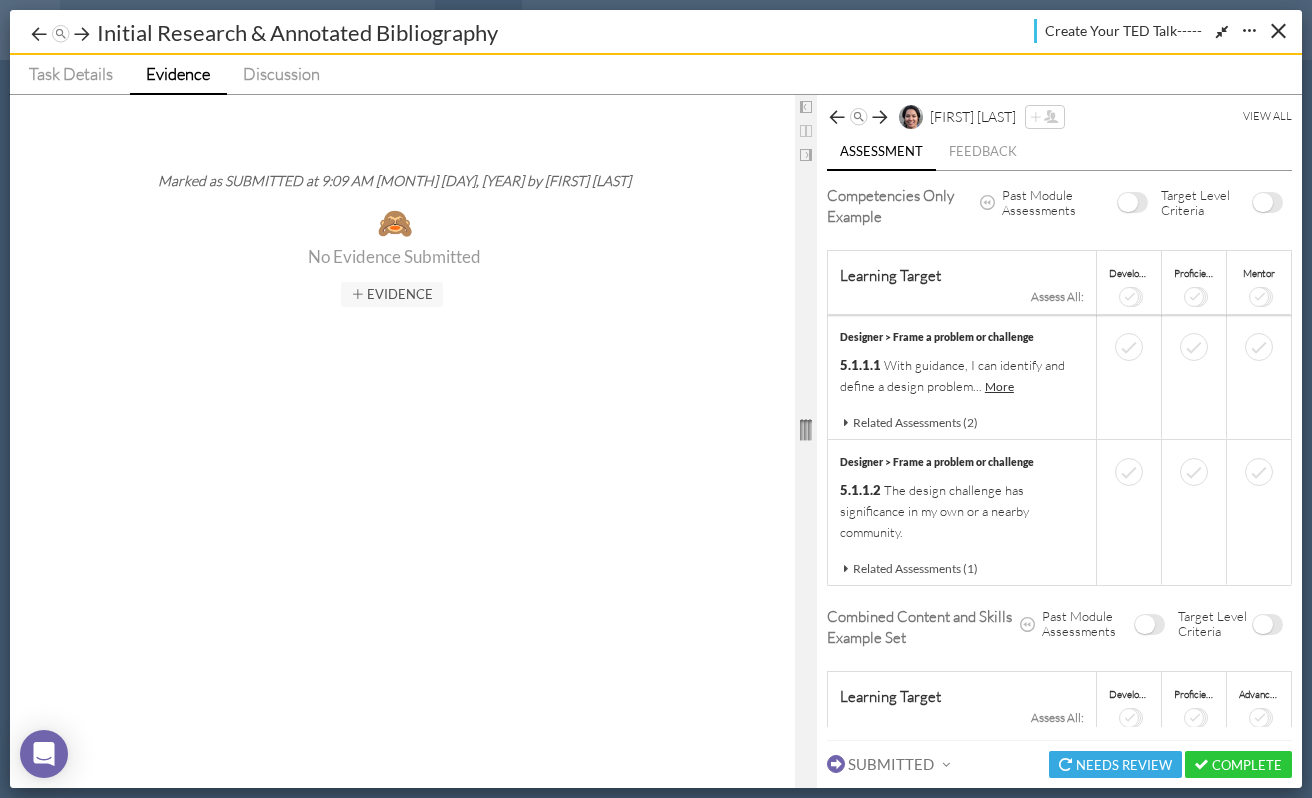 scroll, scrollTop: 0, scrollLeft: 0, axis: both 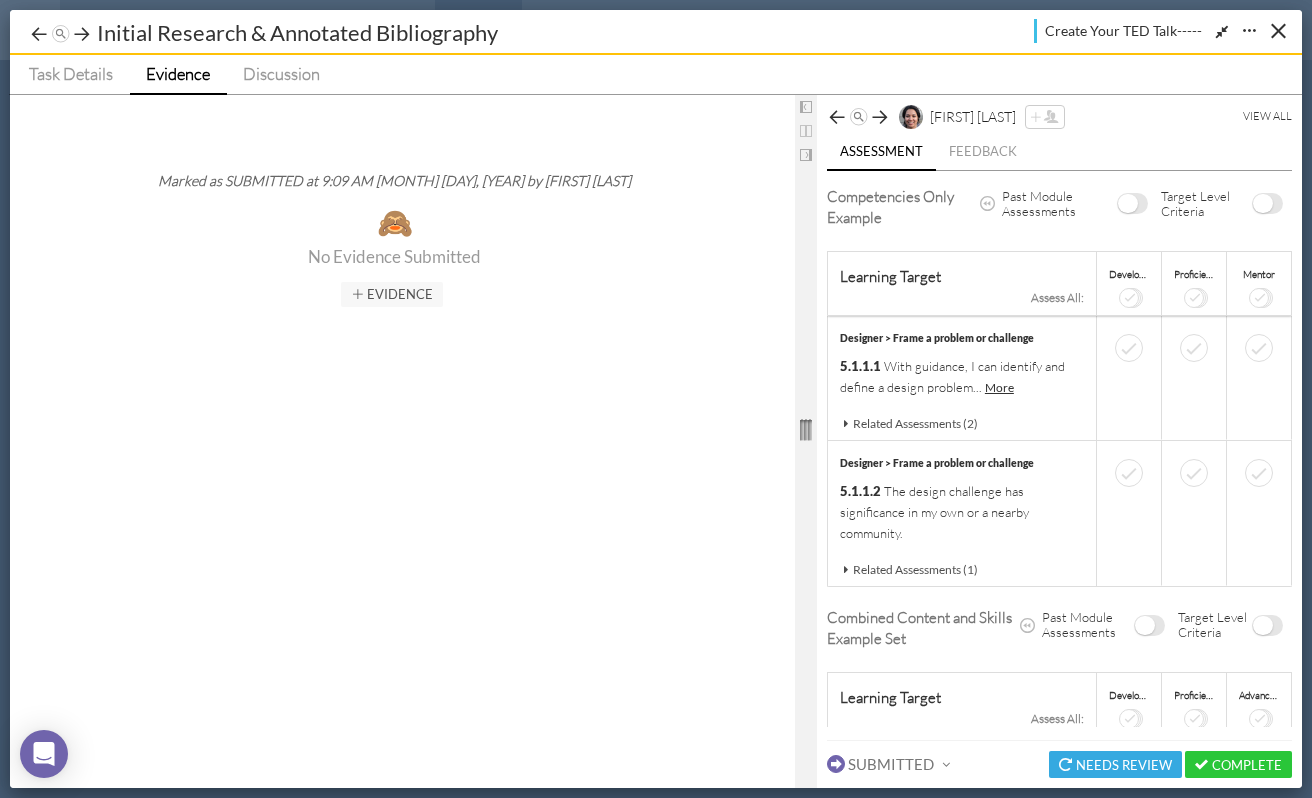 click on "Evidence" at bounding box center (178, 75) 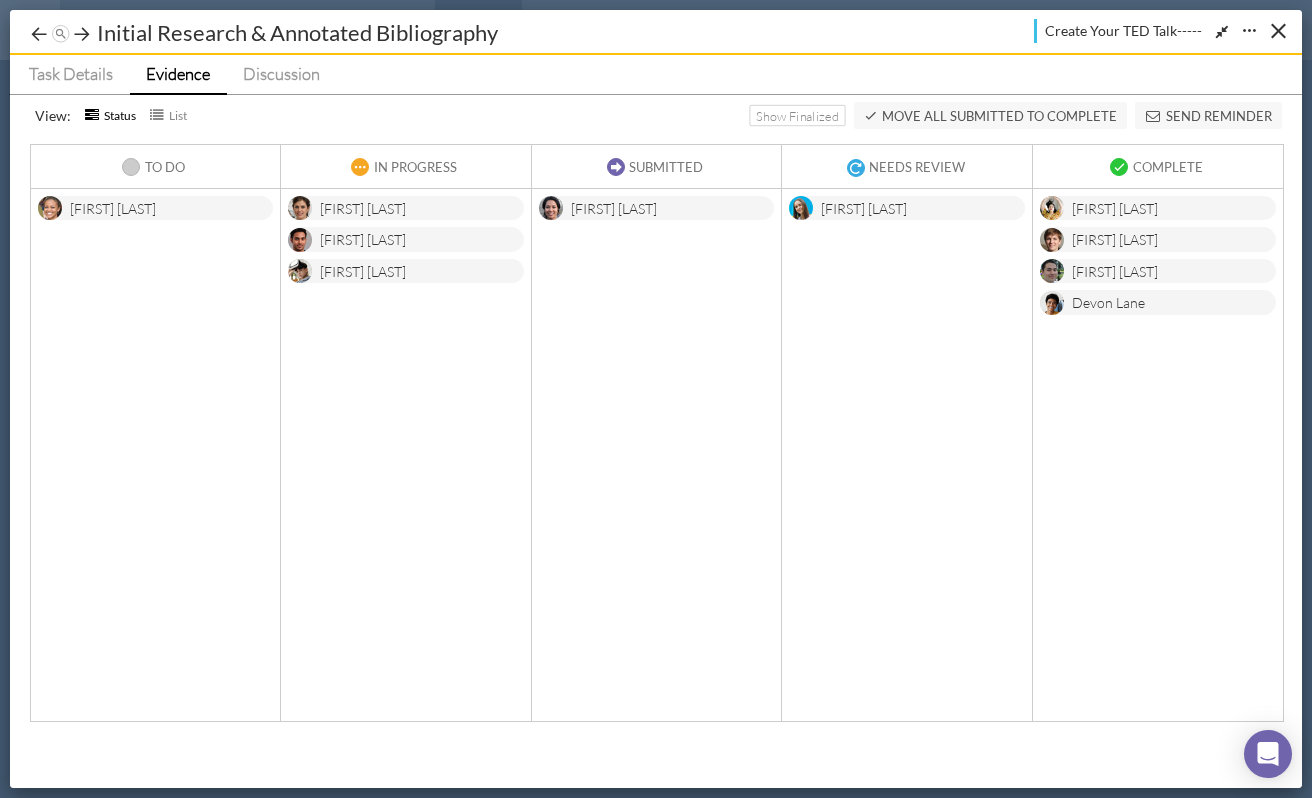 type 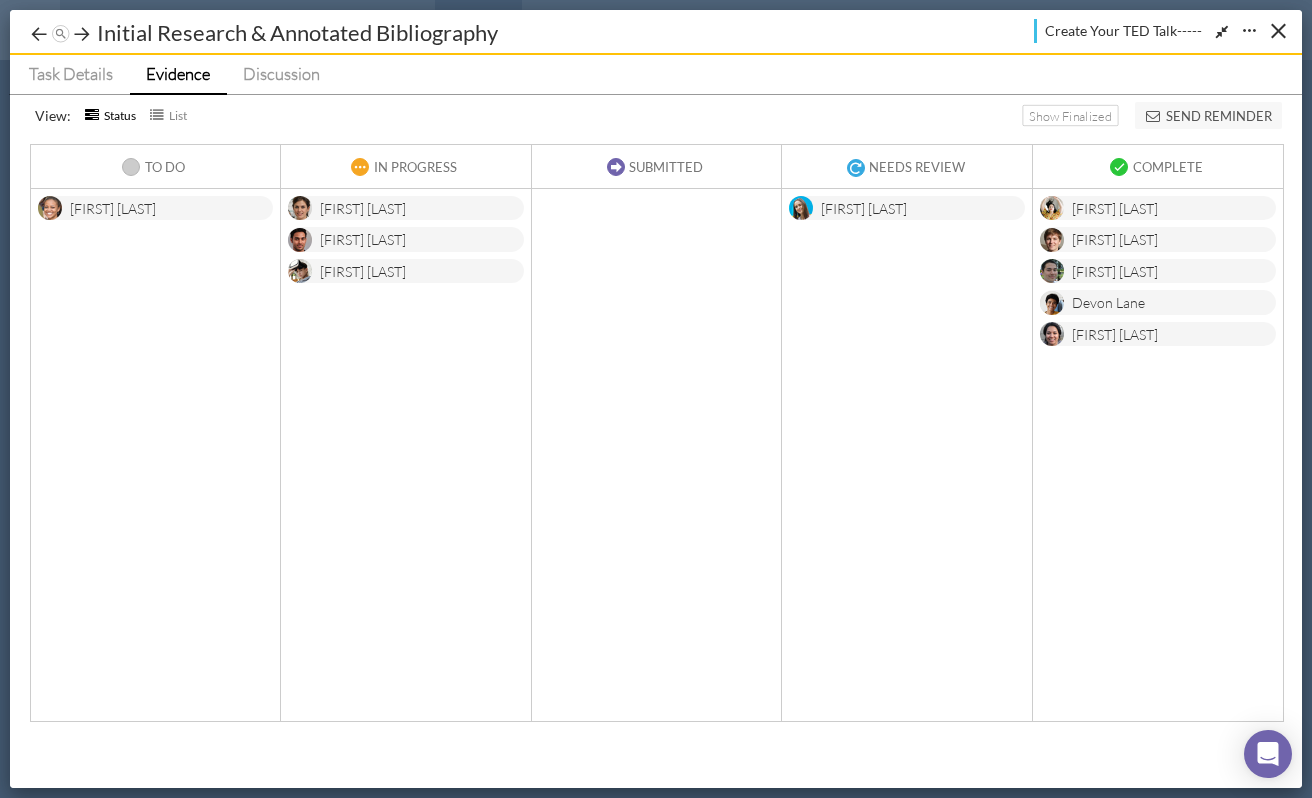 type 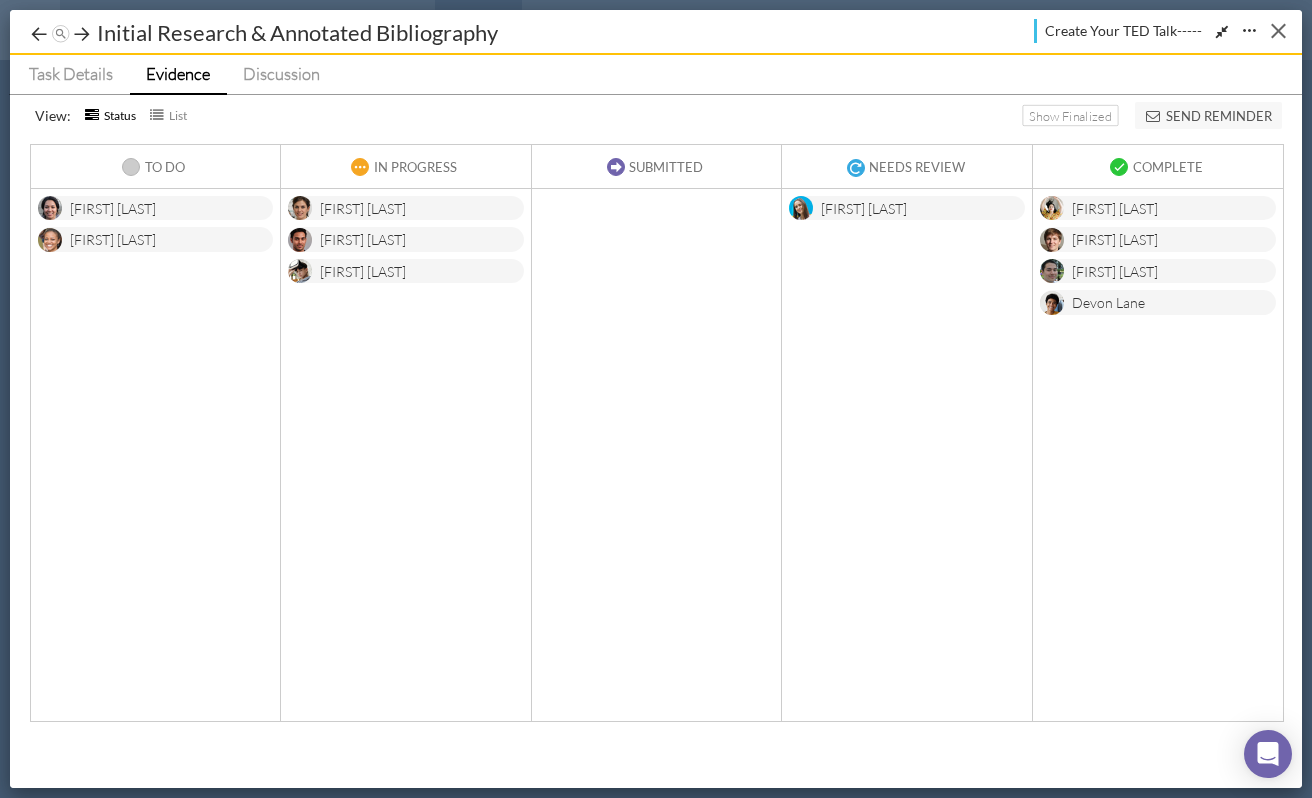 click at bounding box center (1278, 30) 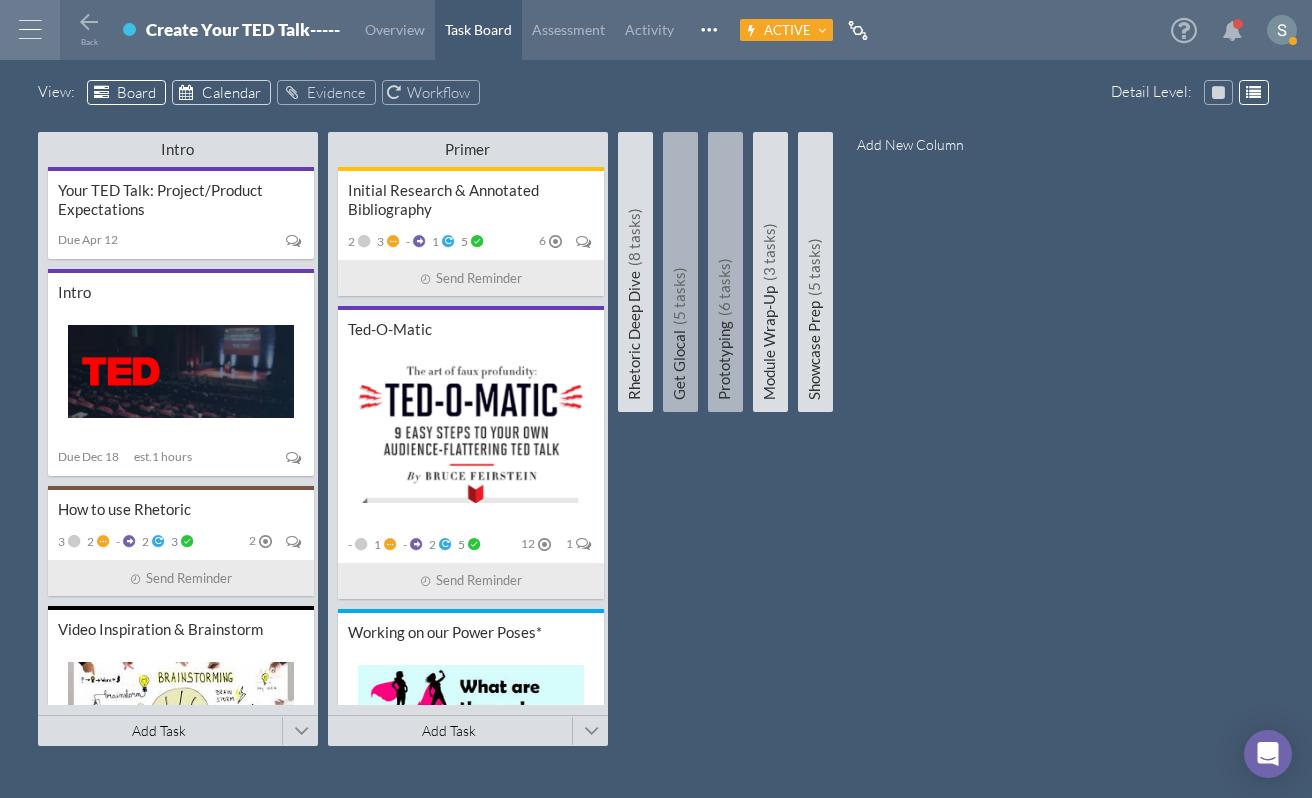 click on "Calendar" at bounding box center (231, 92) 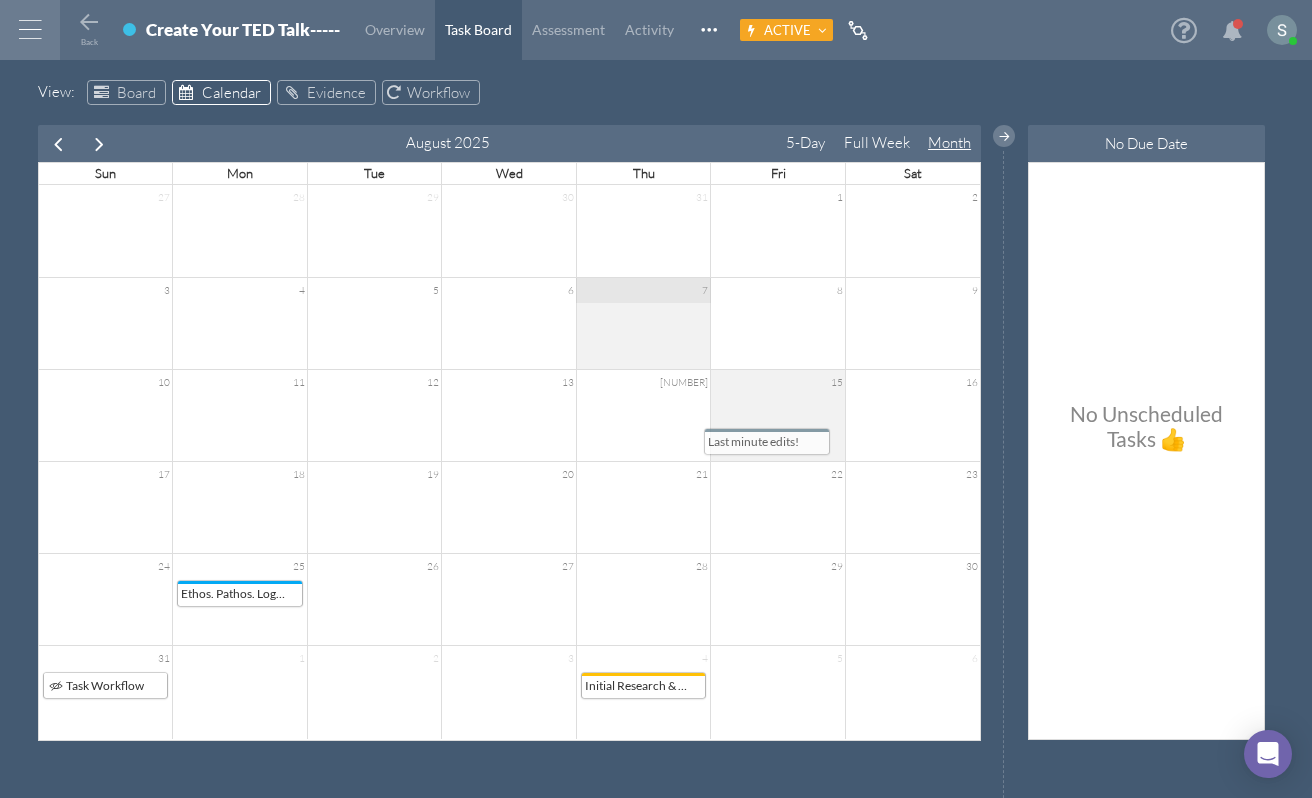 drag, startPoint x: 774, startPoint y: 315, endPoint x: 760, endPoint y: 435, distance: 120.8139 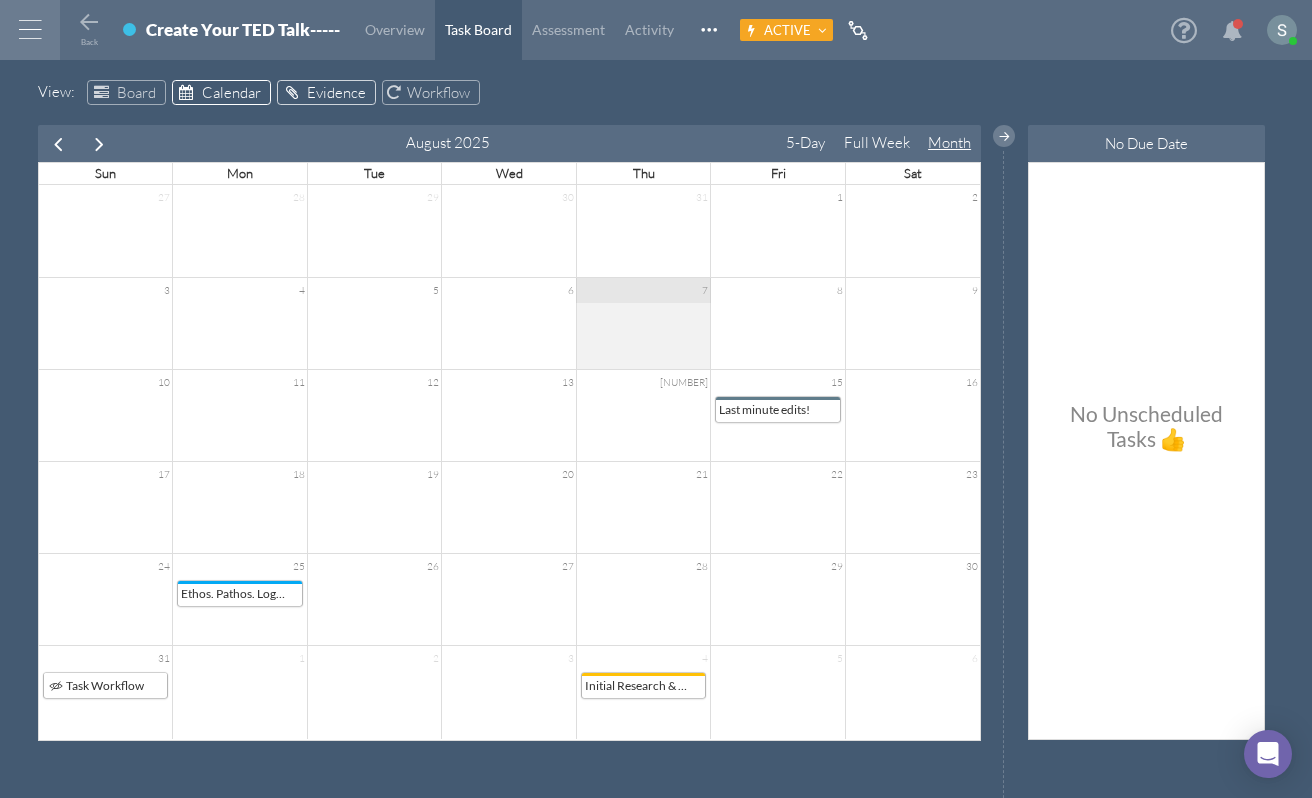 click on "Evidence" at bounding box center (336, 92) 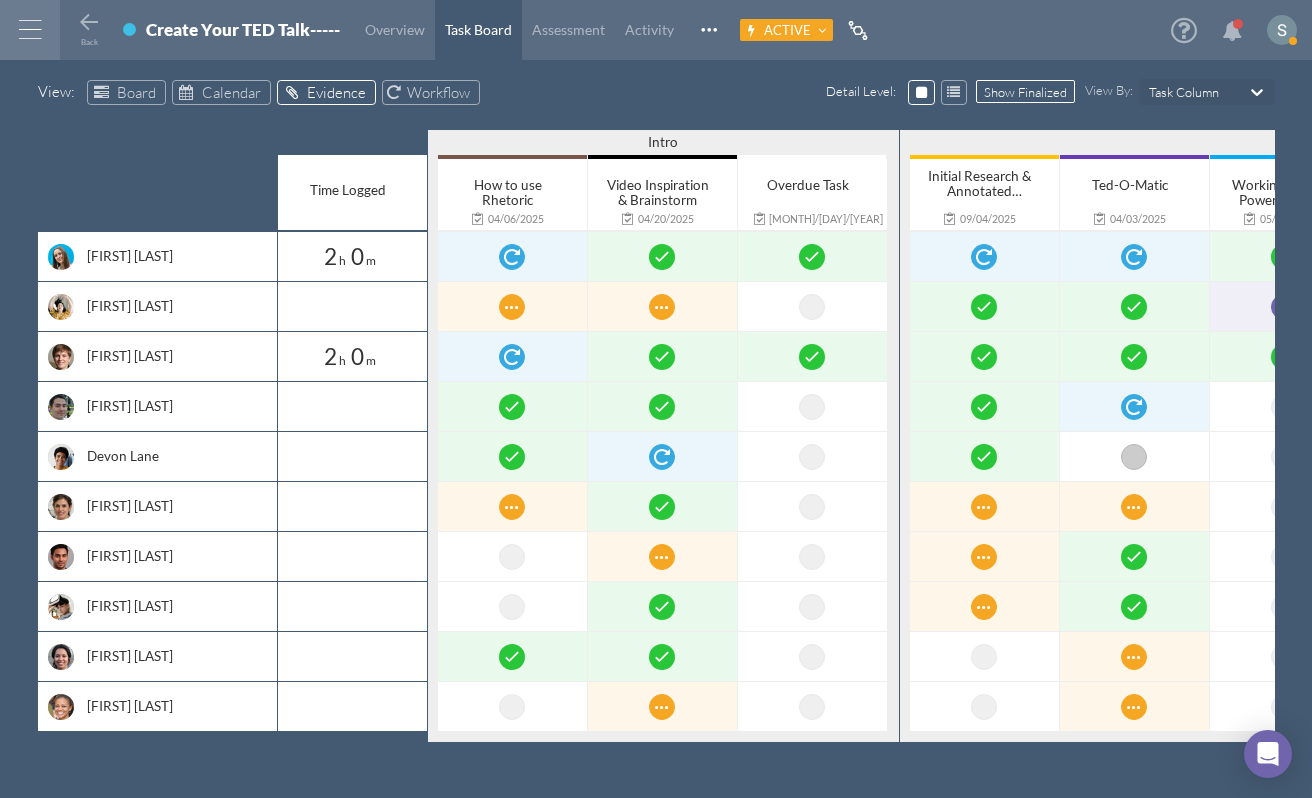 click on "Show Finalized" at bounding box center [1025, 91] 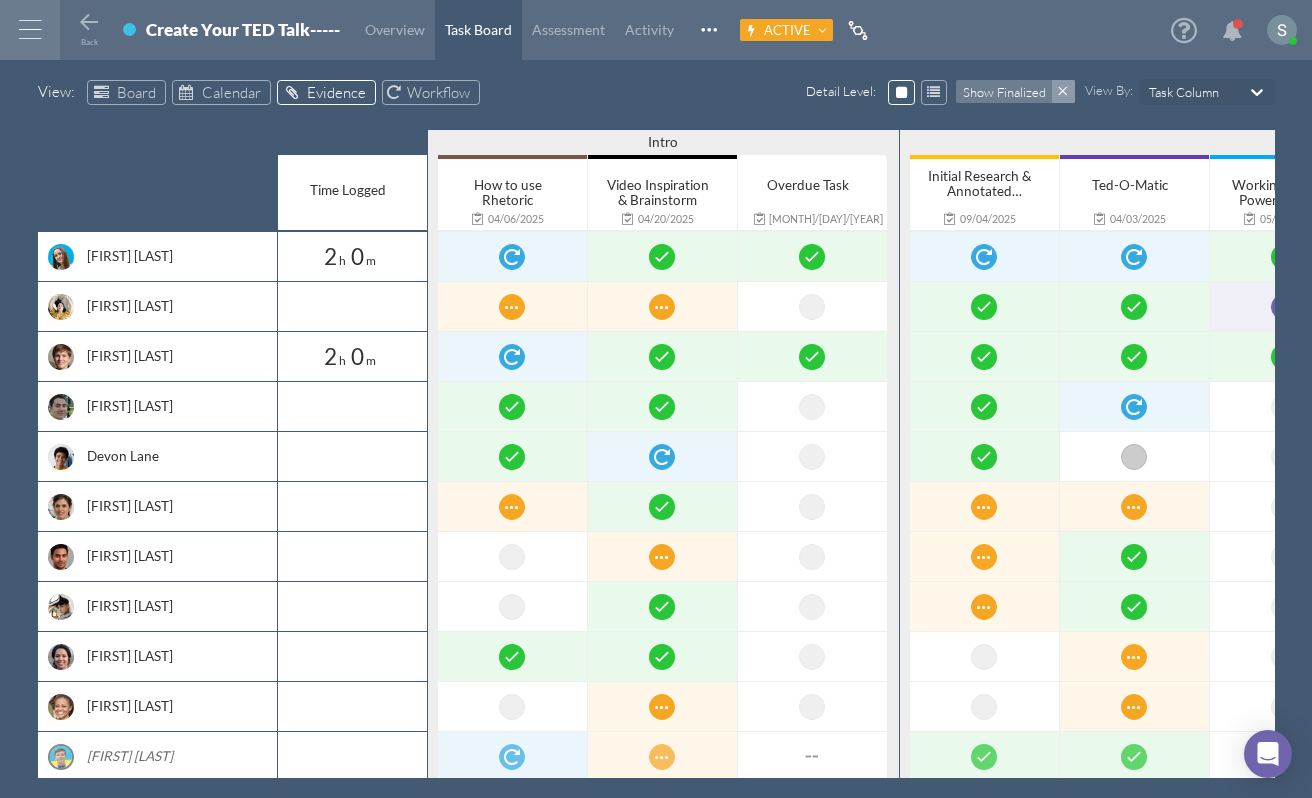 click at bounding box center (1063, 91) 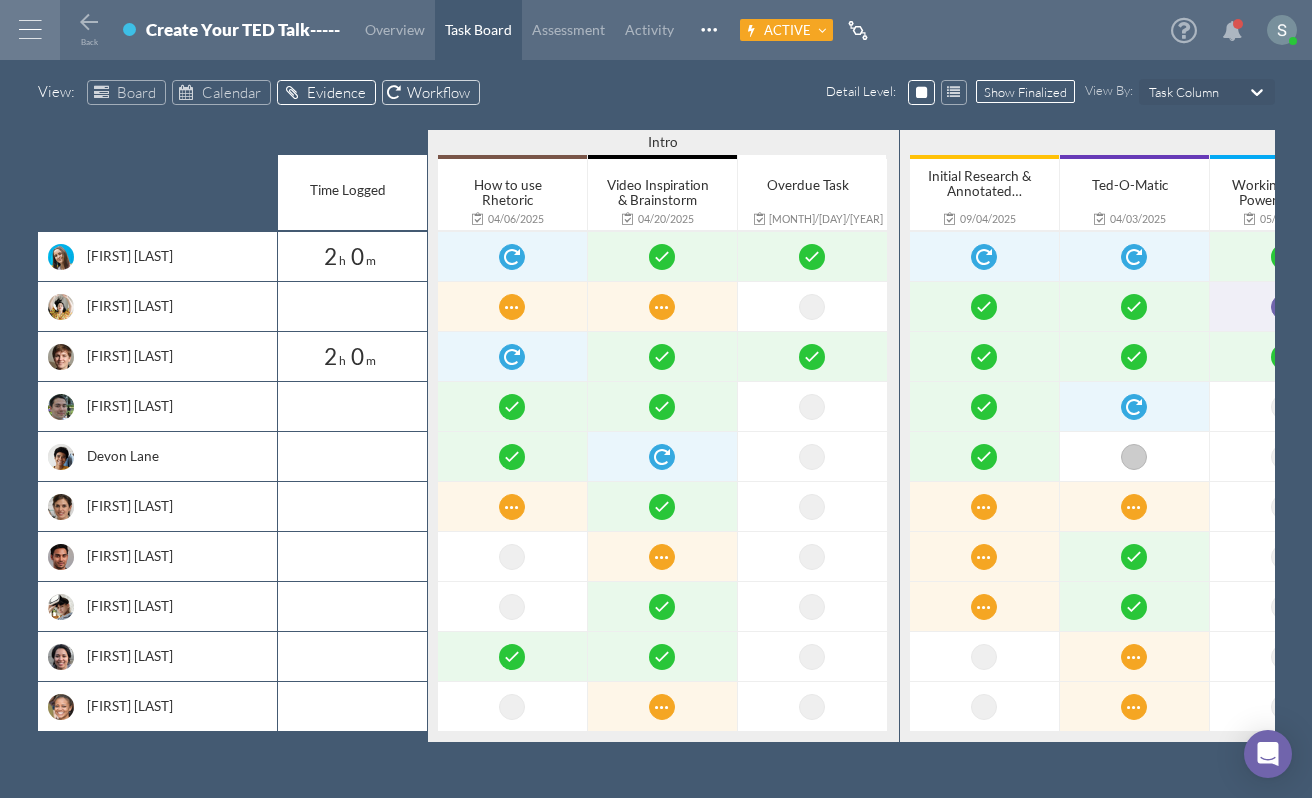 click on "Workflow" at bounding box center (438, 92) 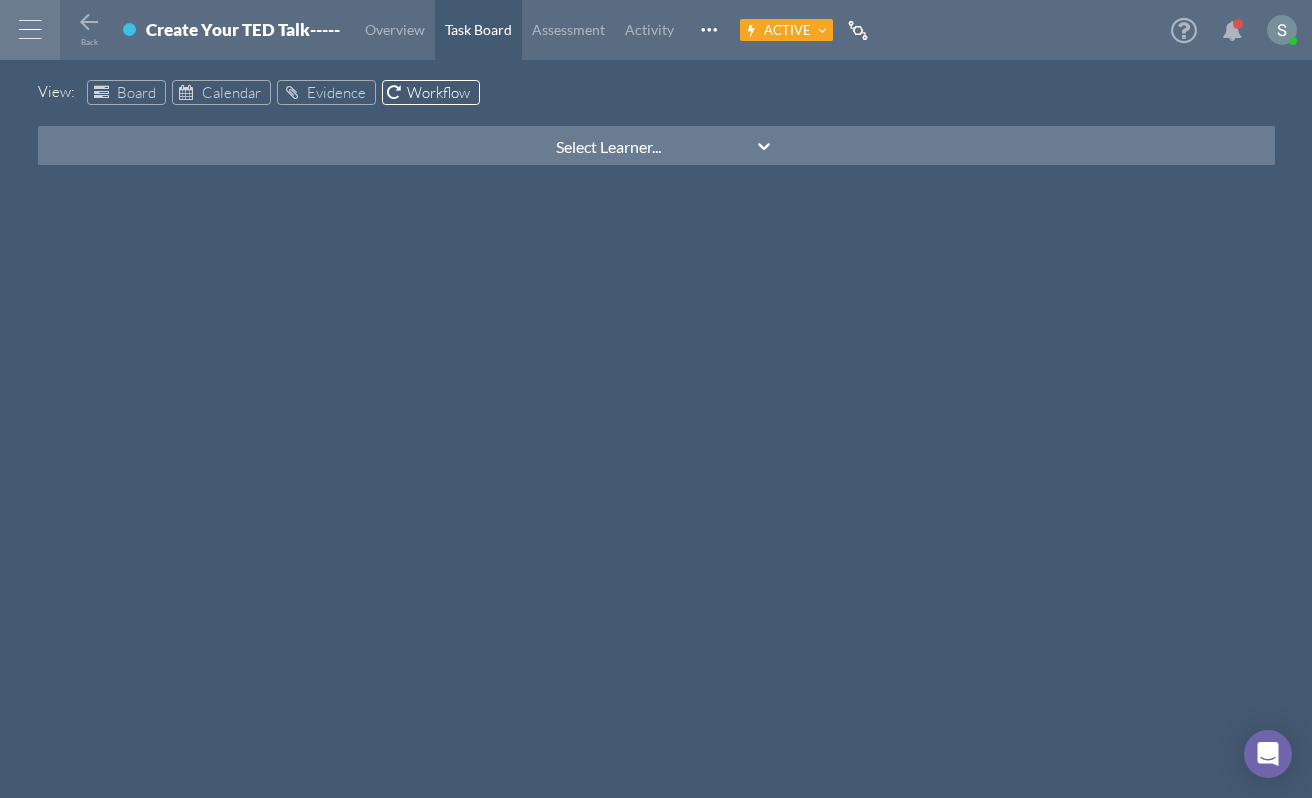 click on "Select Learner..." at bounding box center (608, 147) 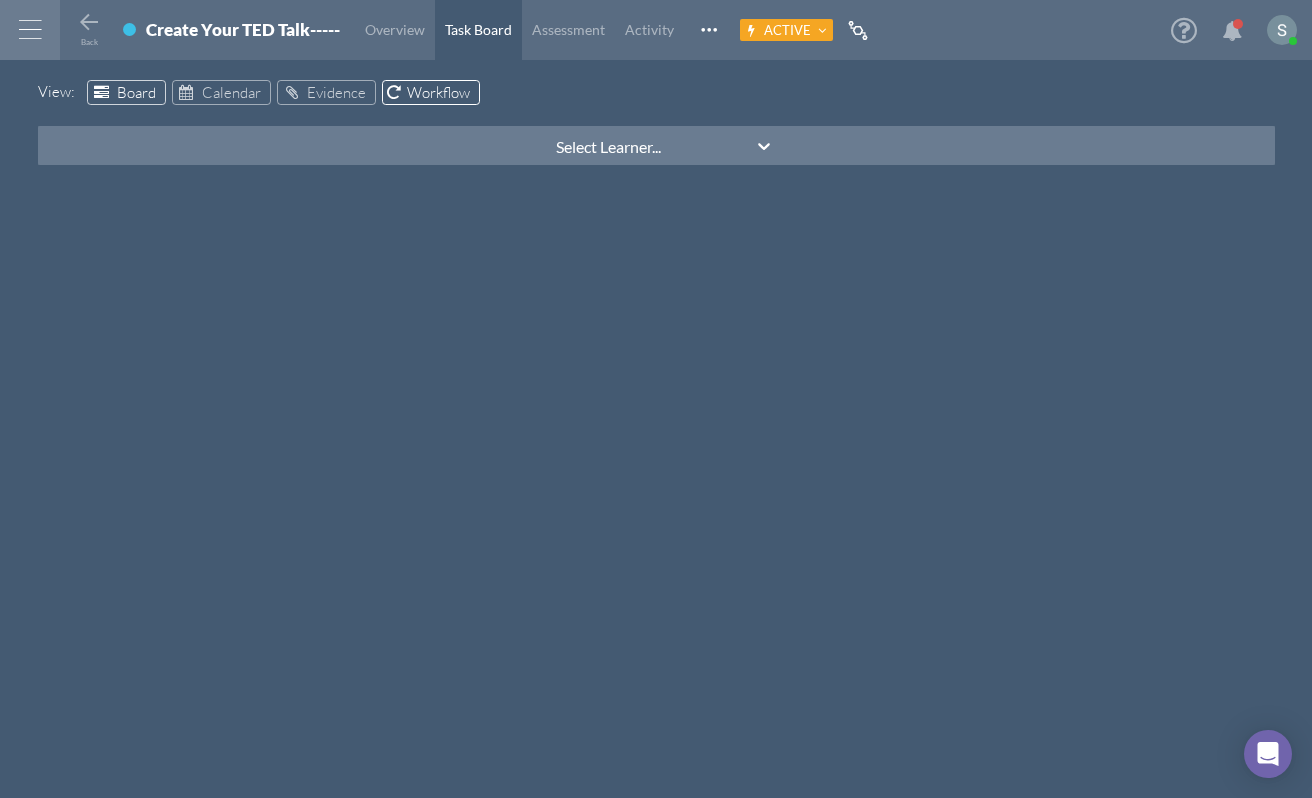 click on "Board" at bounding box center (136, 92) 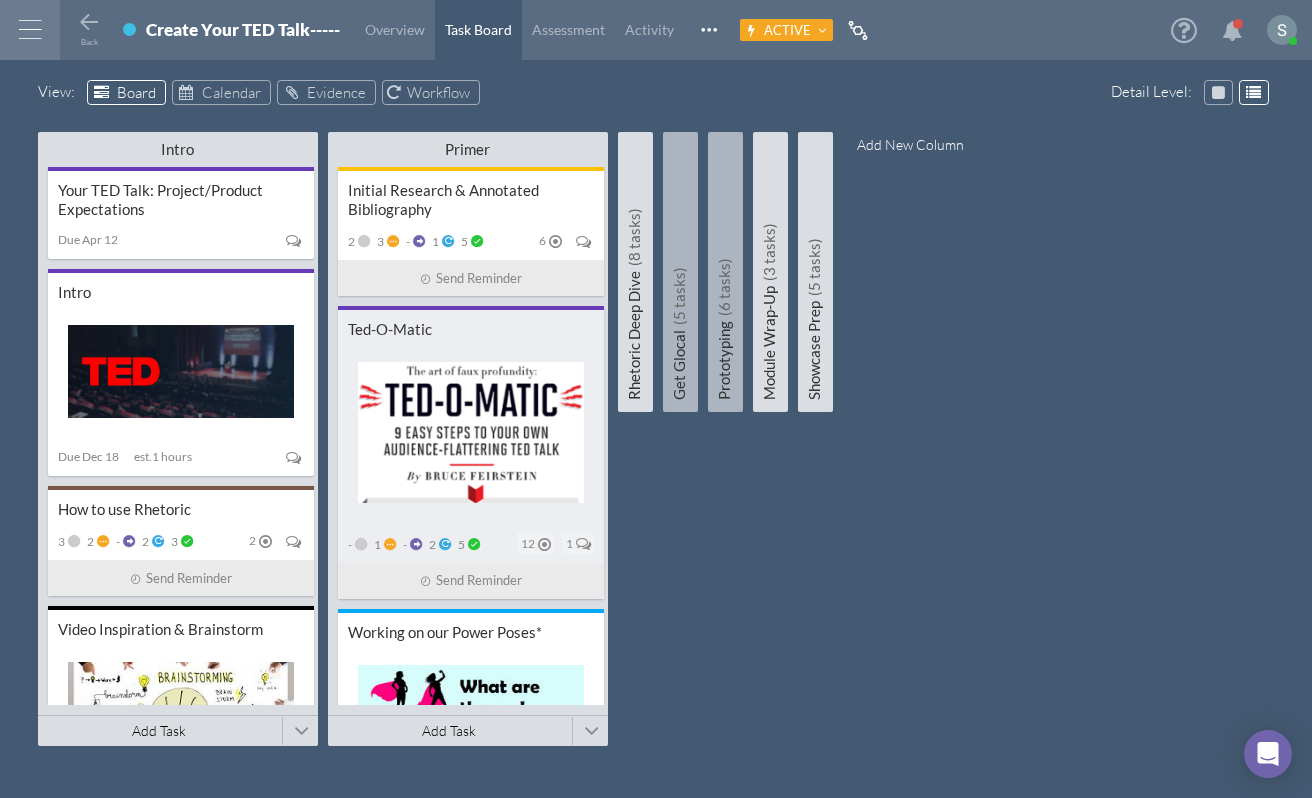 click at bounding box center [471, 436] 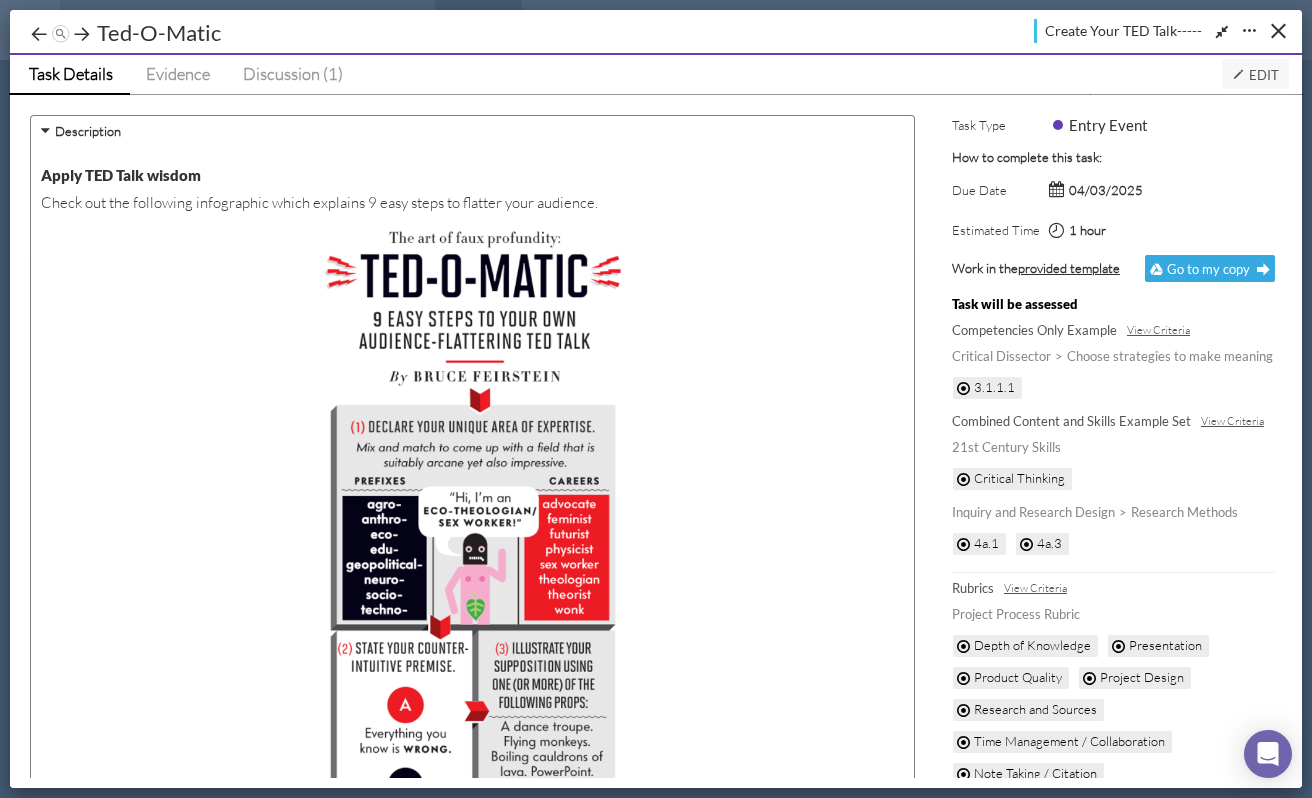 scroll, scrollTop: 16, scrollLeft: 0, axis: vertical 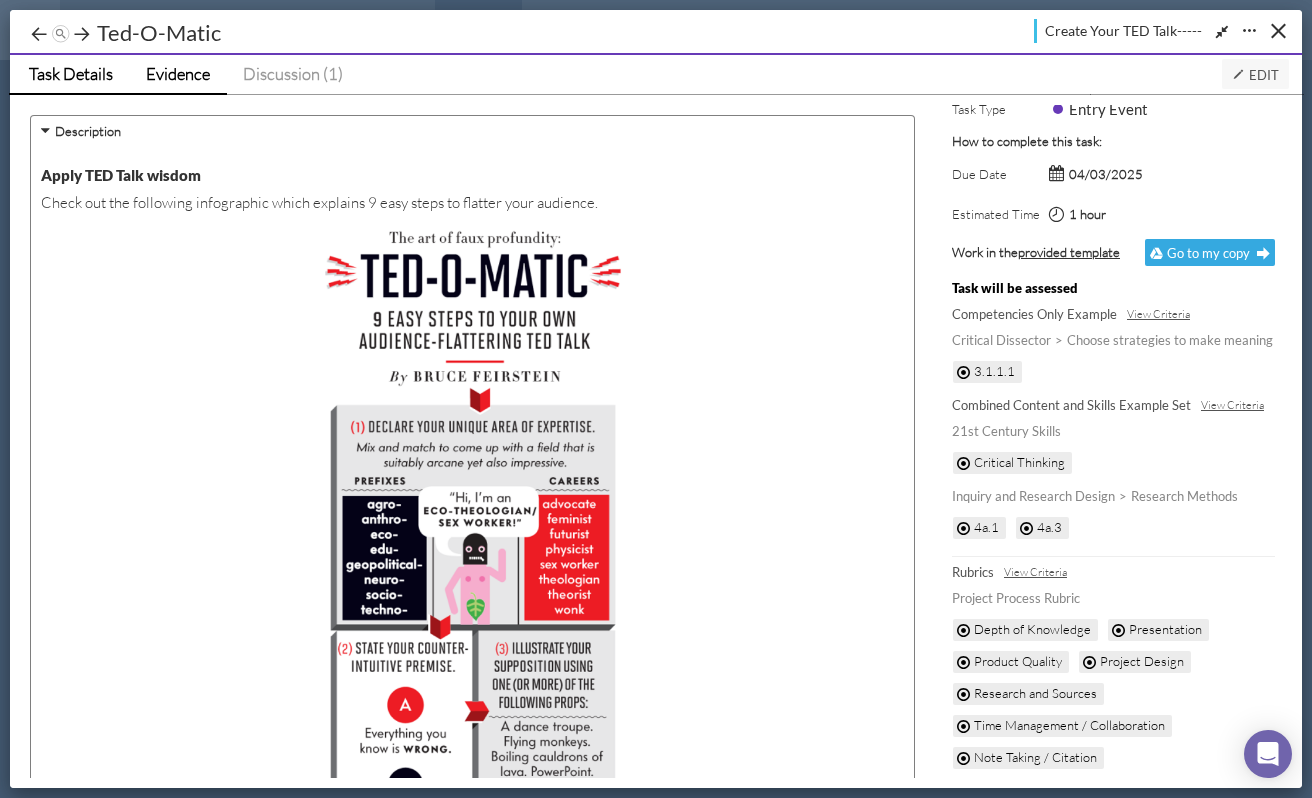click on "Evidence" at bounding box center [178, 73] 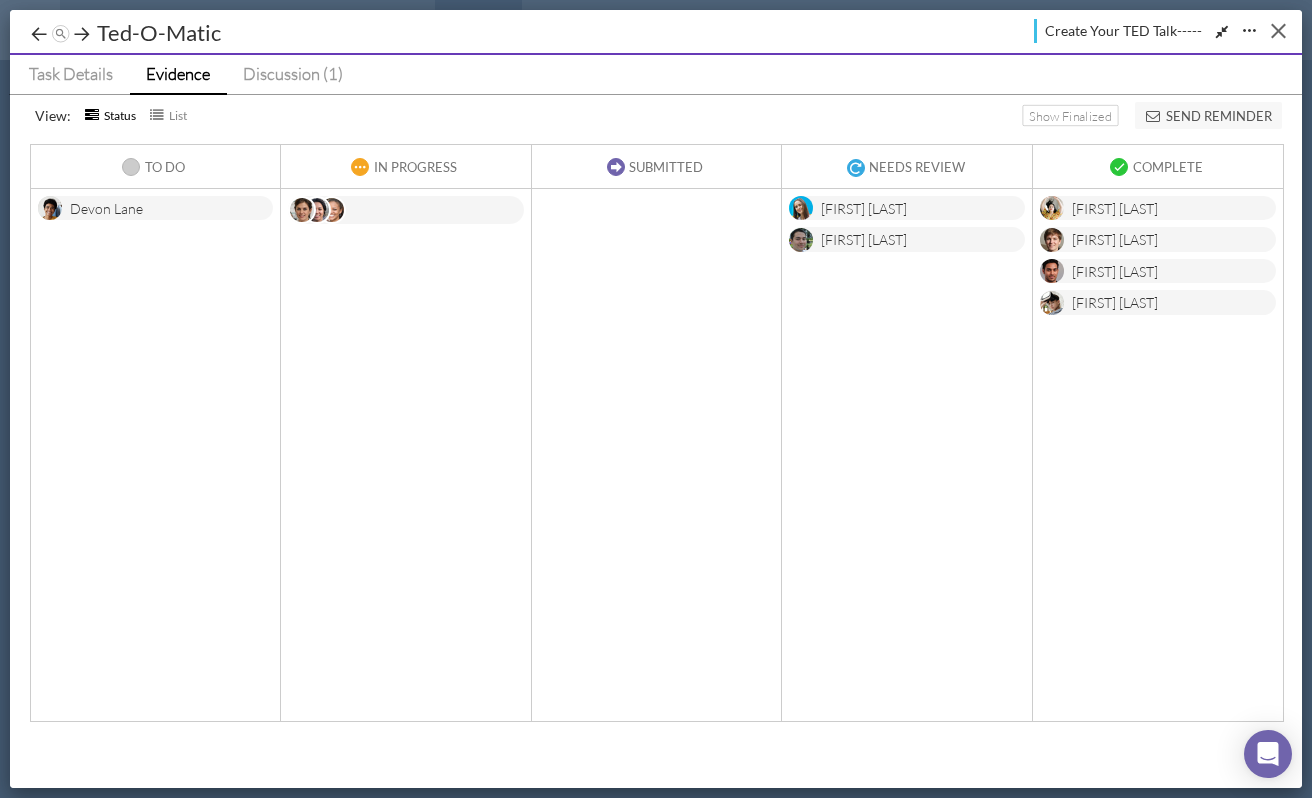 click at bounding box center (1278, 30) 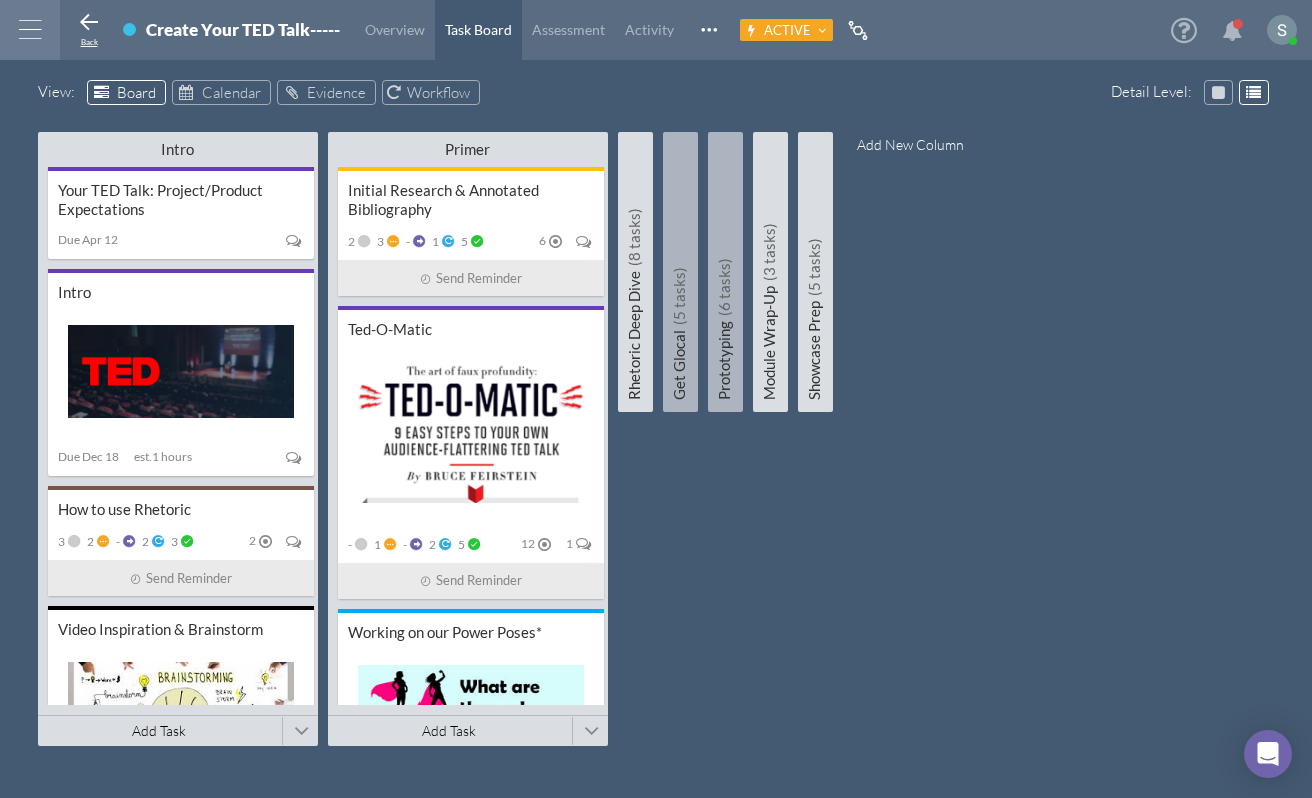 click at bounding box center (89, 23) 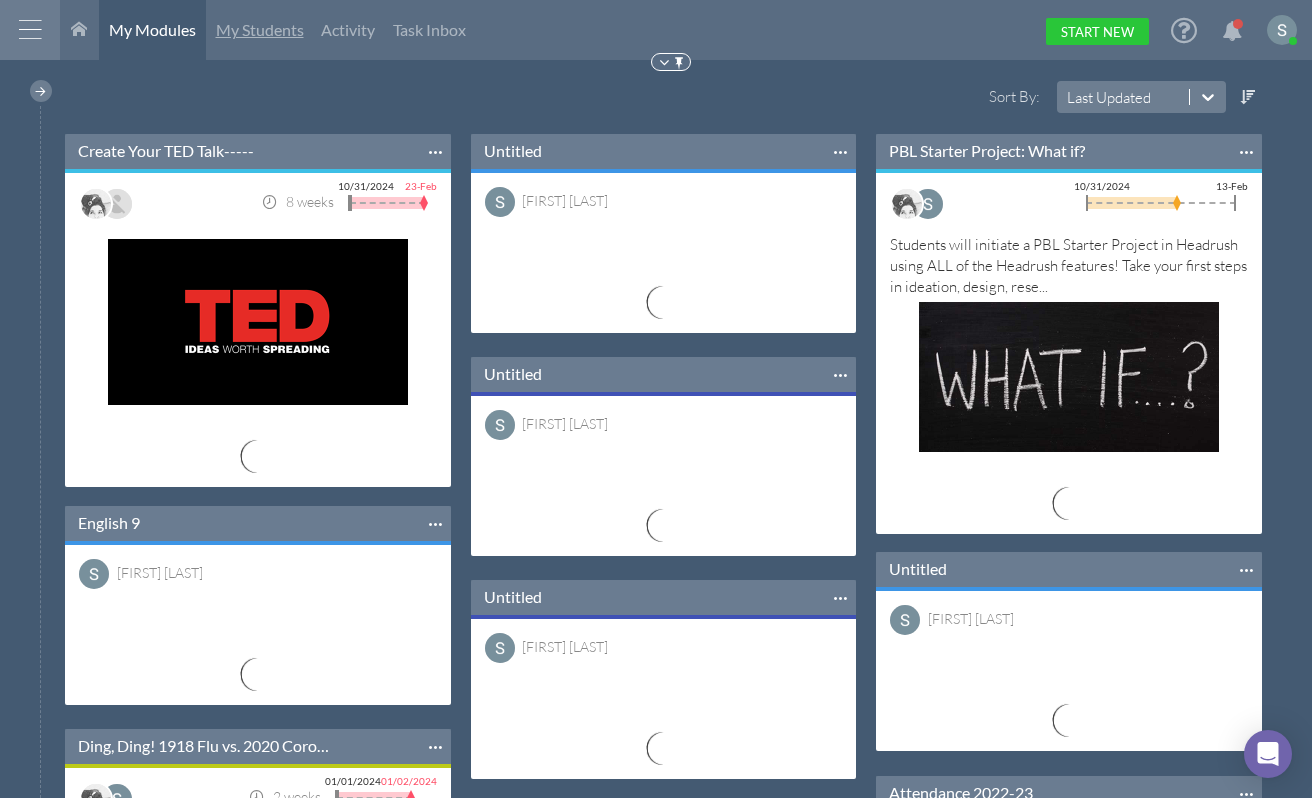 click on "My Students" at bounding box center (260, 29) 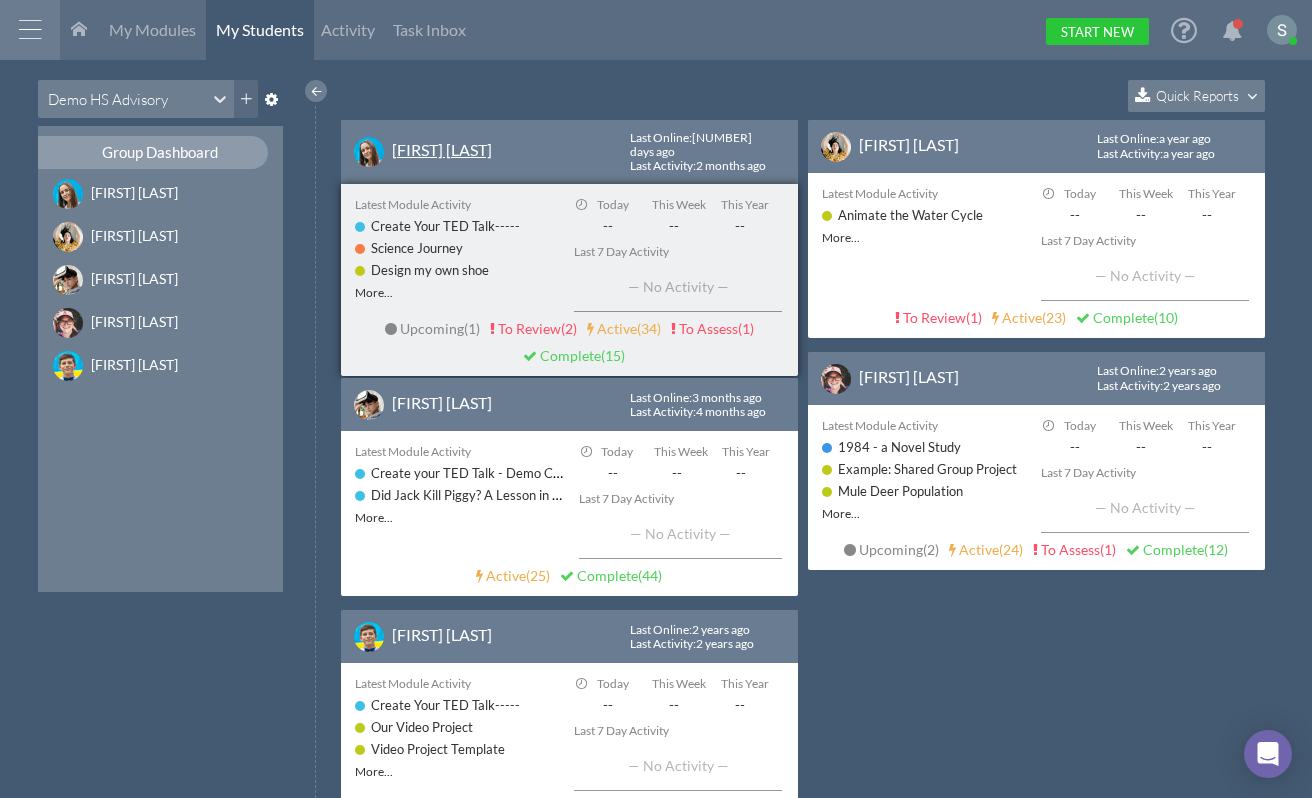 click on "[FIRST] [LAST]" at bounding box center (442, 149) 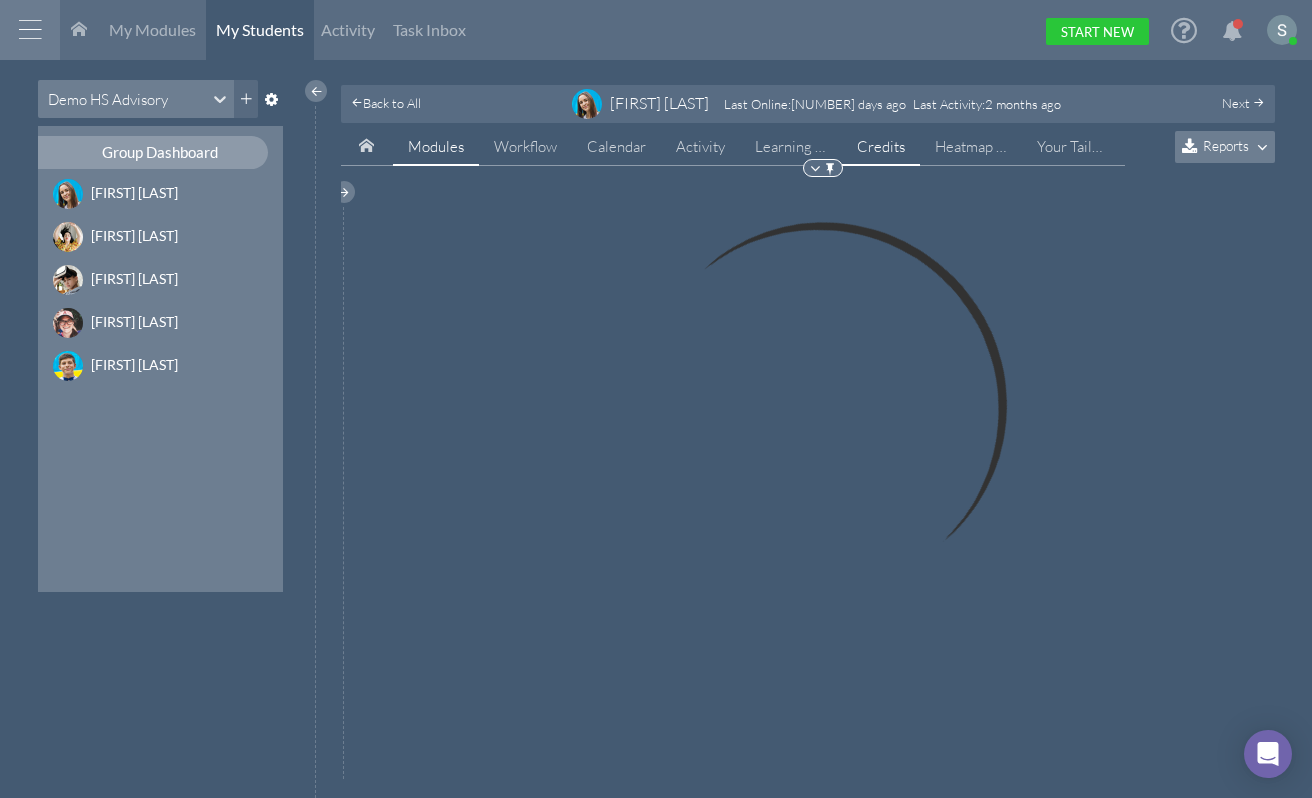 click on "Credits" at bounding box center (881, 147) 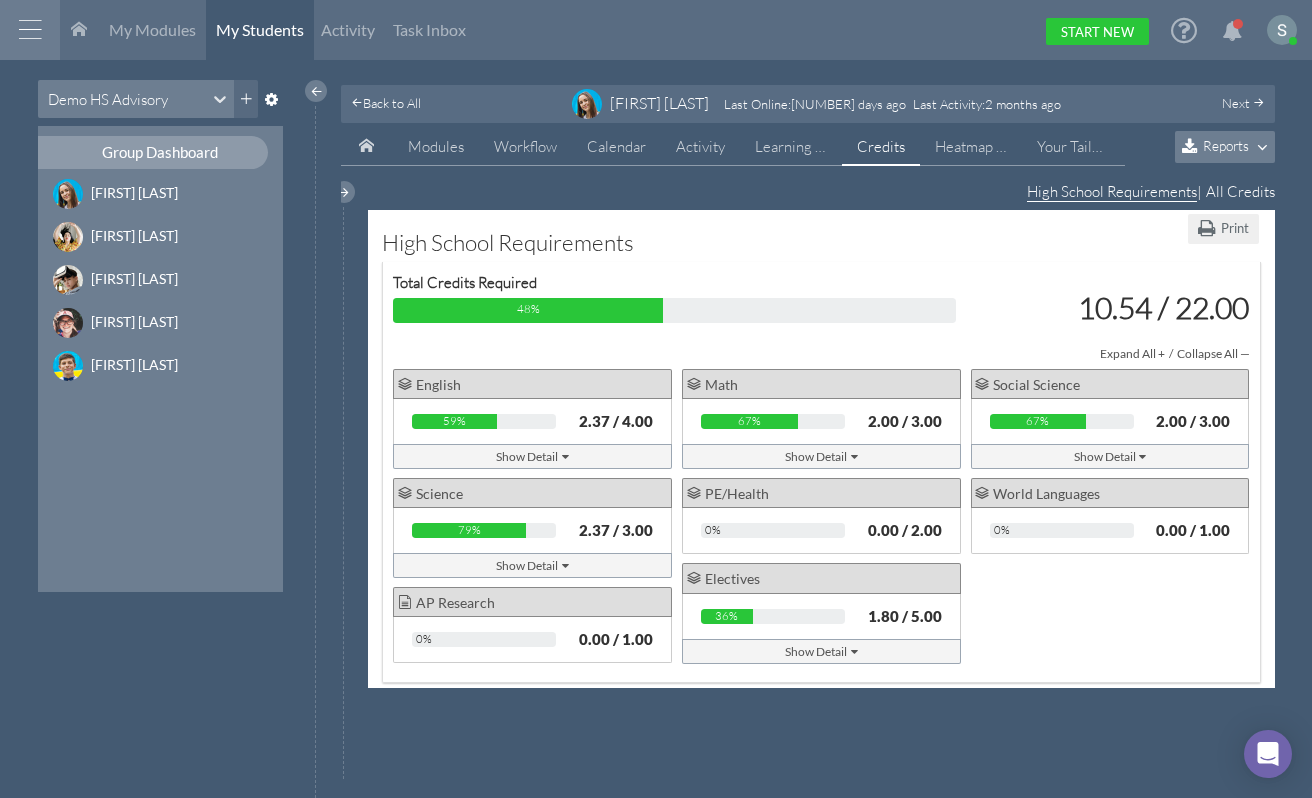 click on "Show Detail" at bounding box center (821, 456) 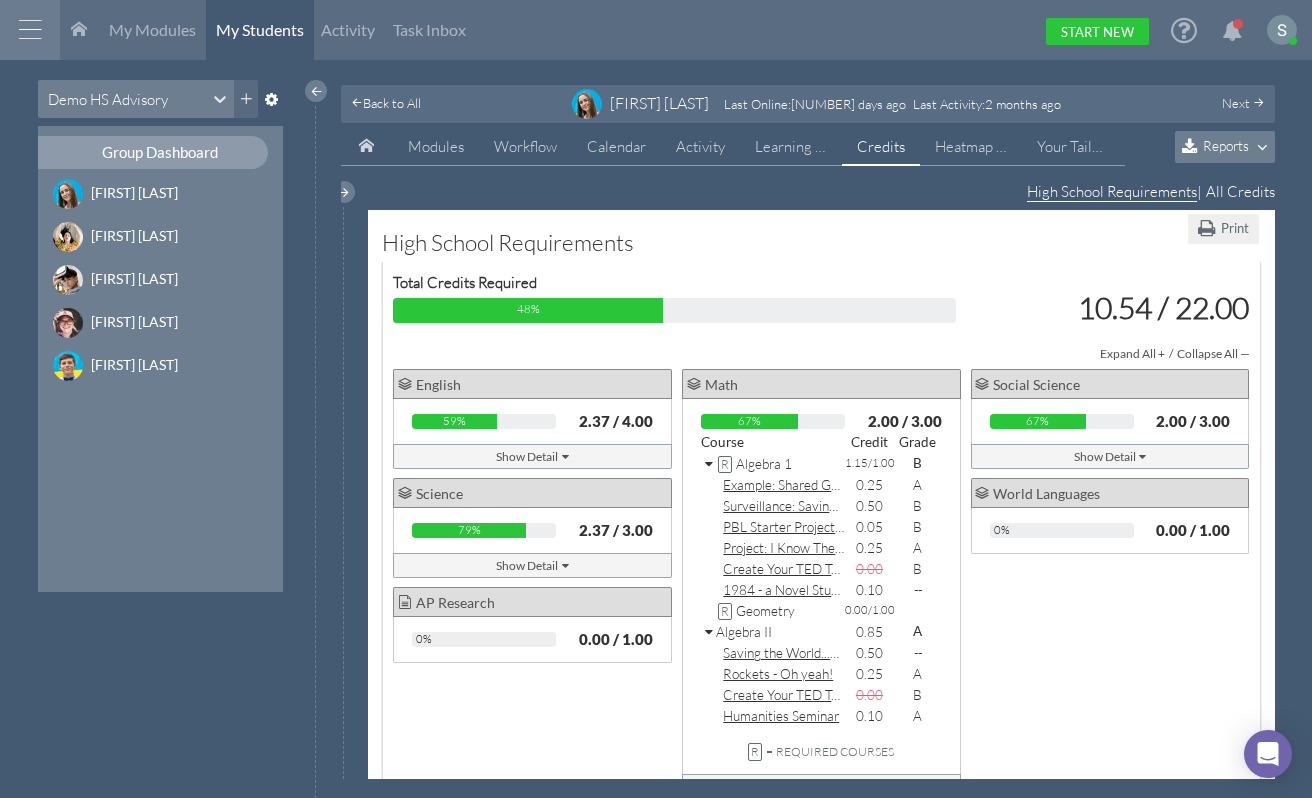 click at bounding box center [710, 465] 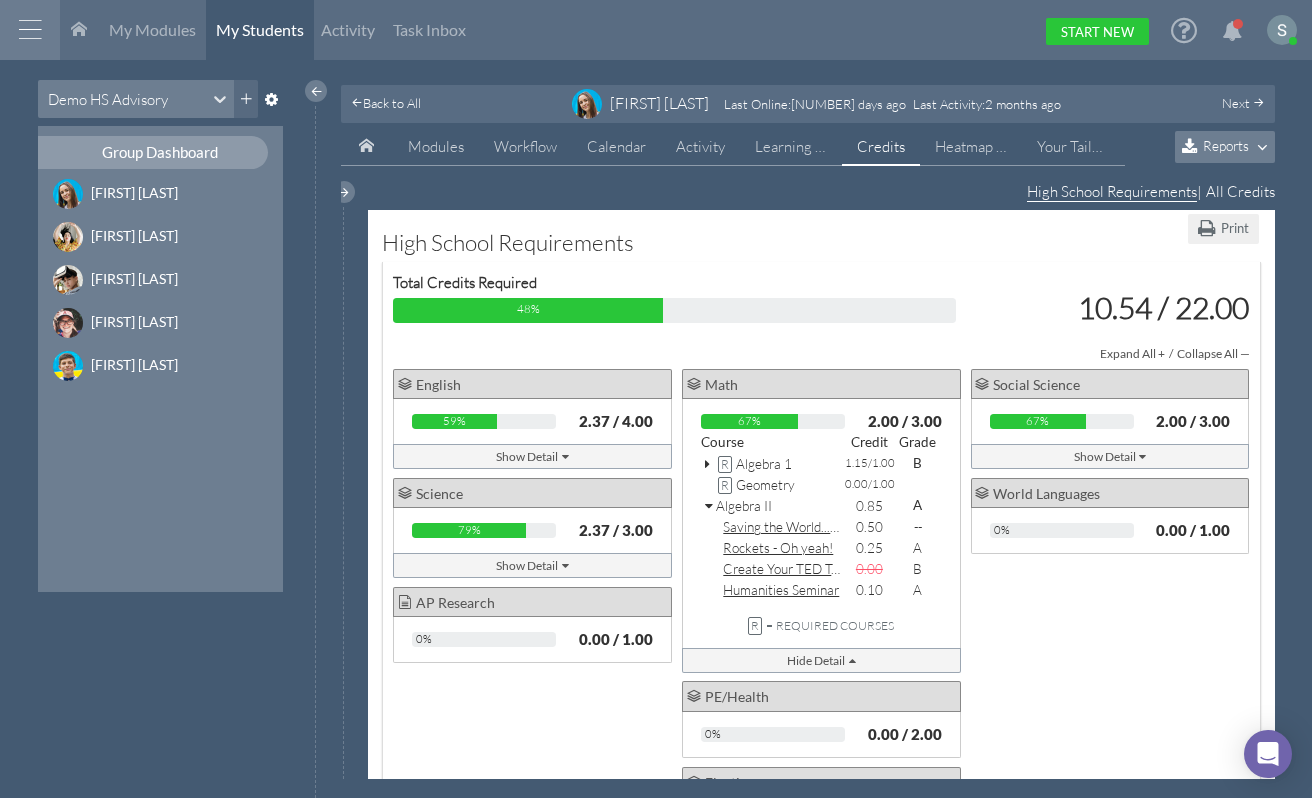 click at bounding box center (710, 507) 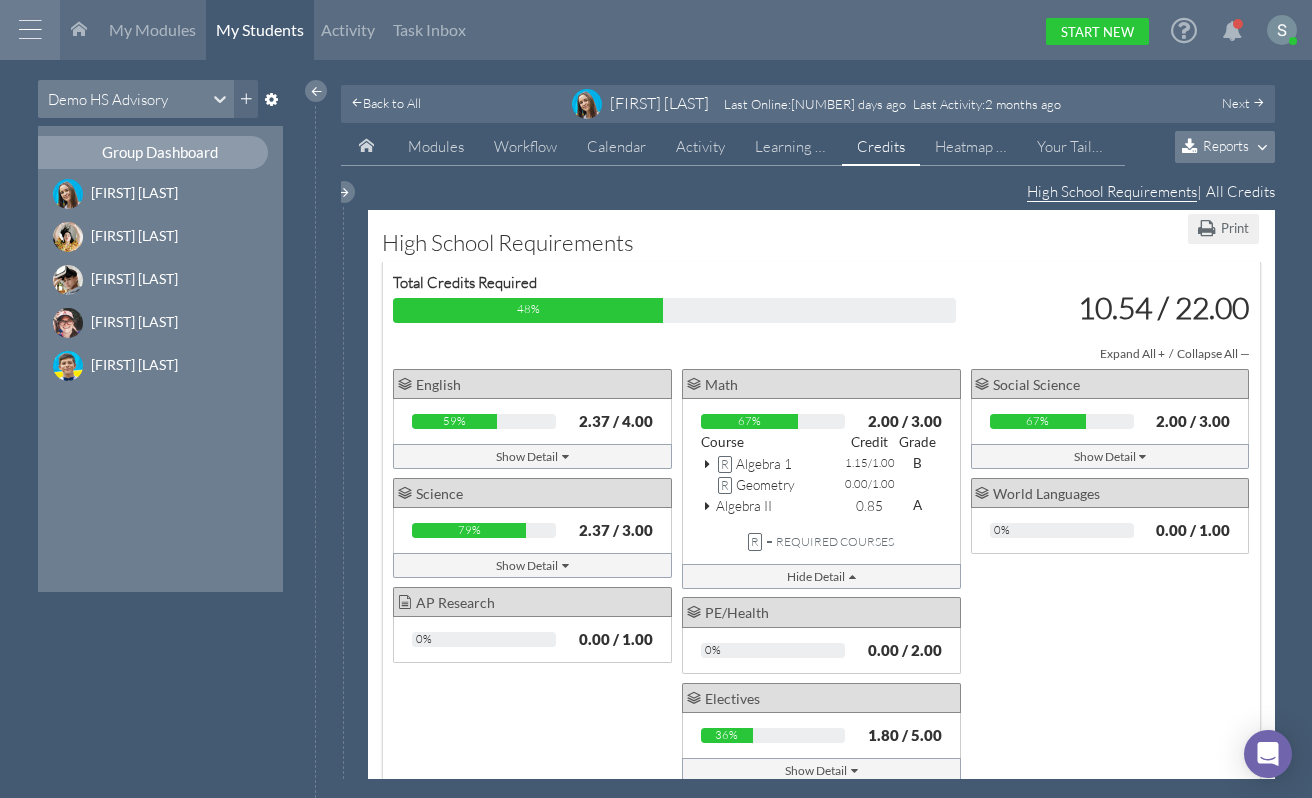 click at bounding box center (30, 30) 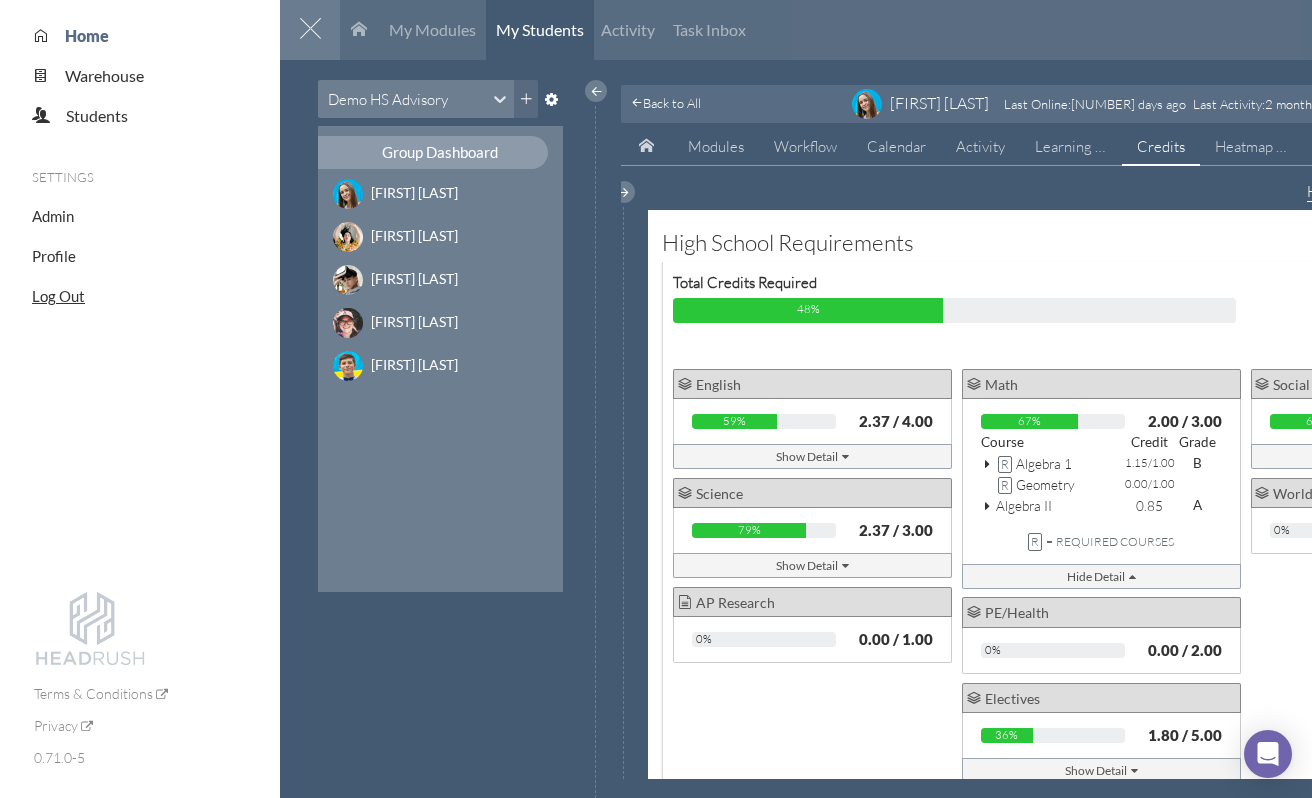 click on "Log Out" at bounding box center [58, 296] 